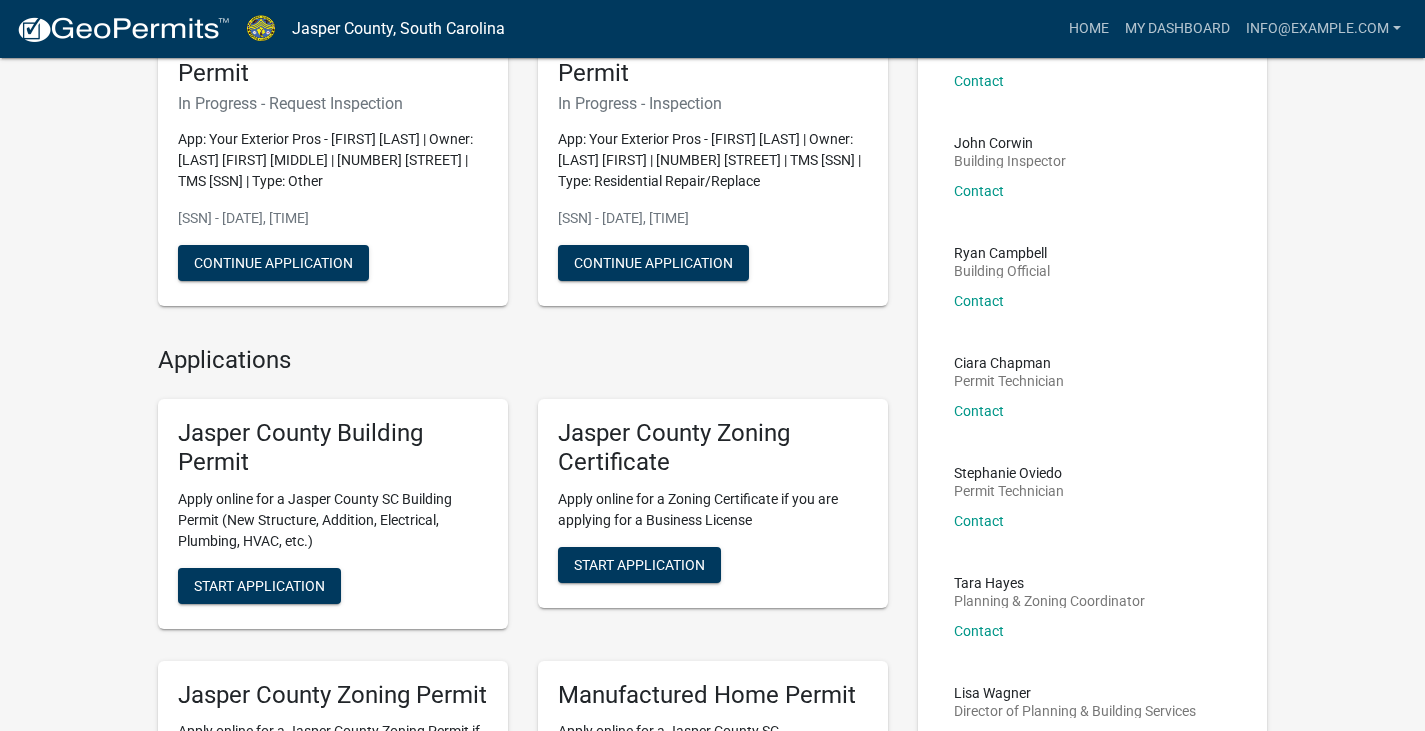 scroll, scrollTop: 300, scrollLeft: 0, axis: vertical 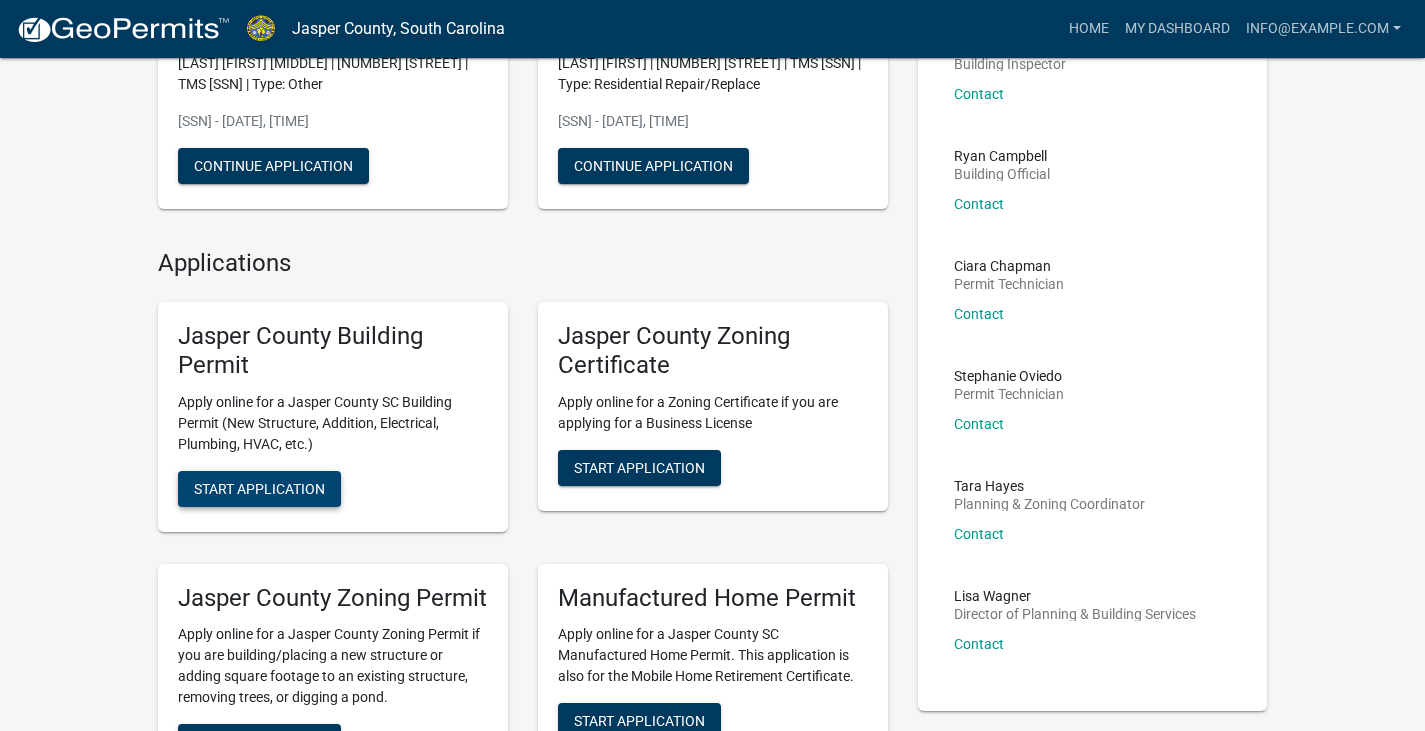 click on "Start Application" 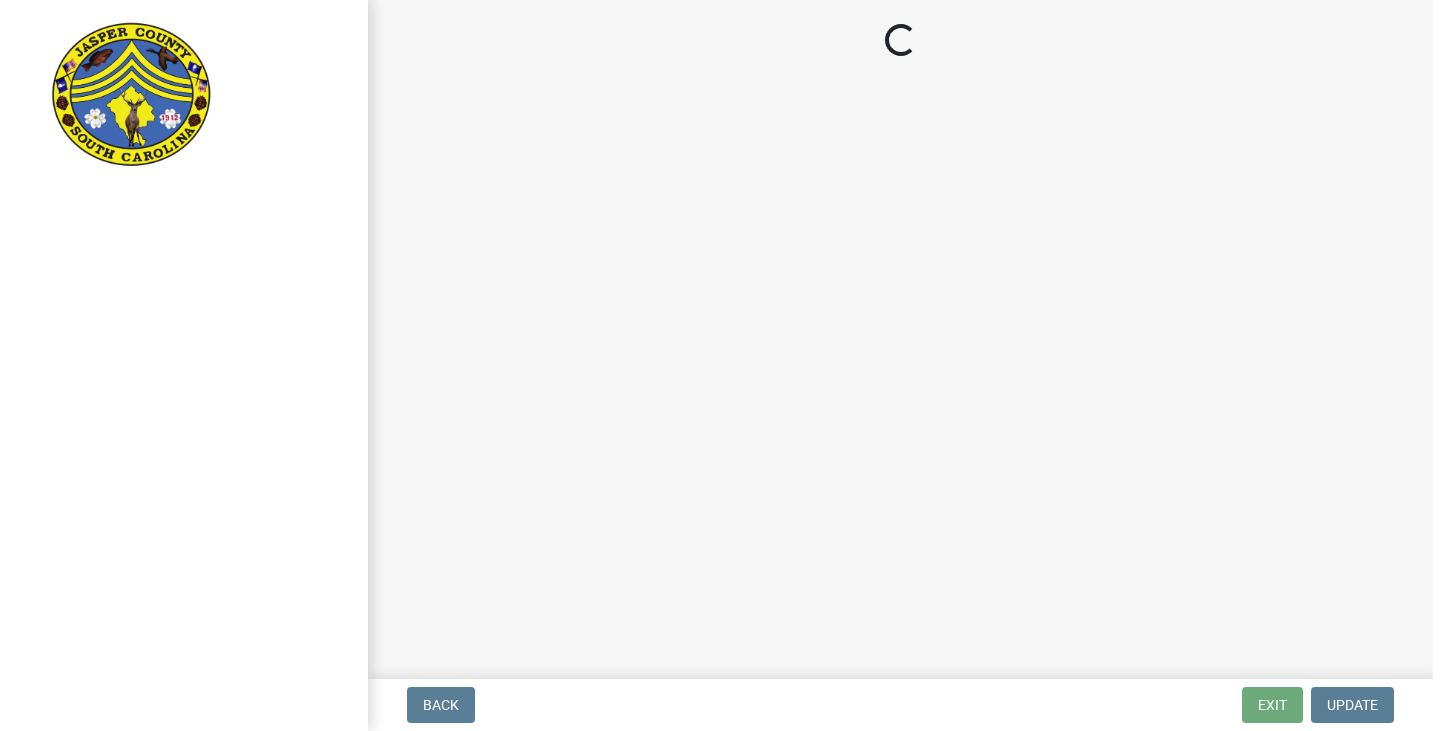scroll, scrollTop: 0, scrollLeft: 0, axis: both 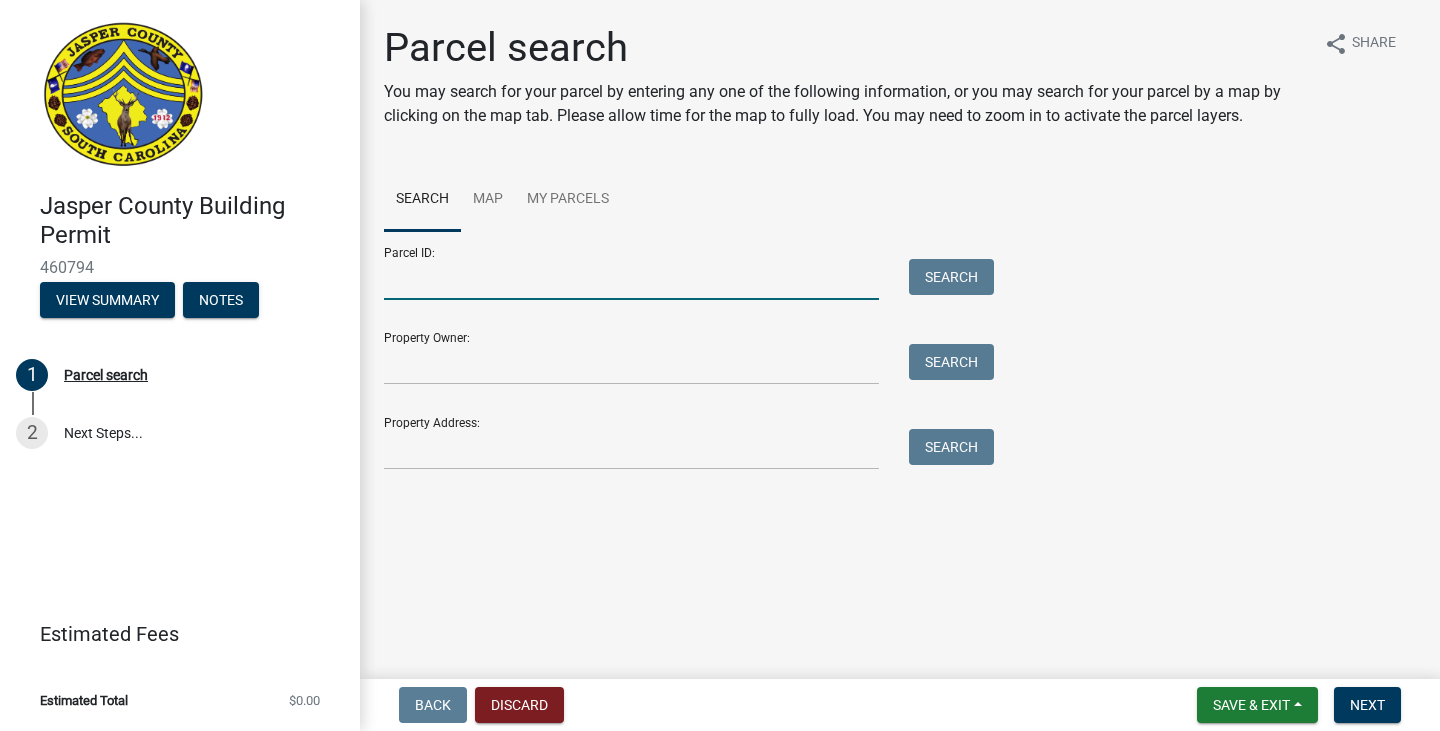 click on "Parcel ID:" at bounding box center (631, 279) 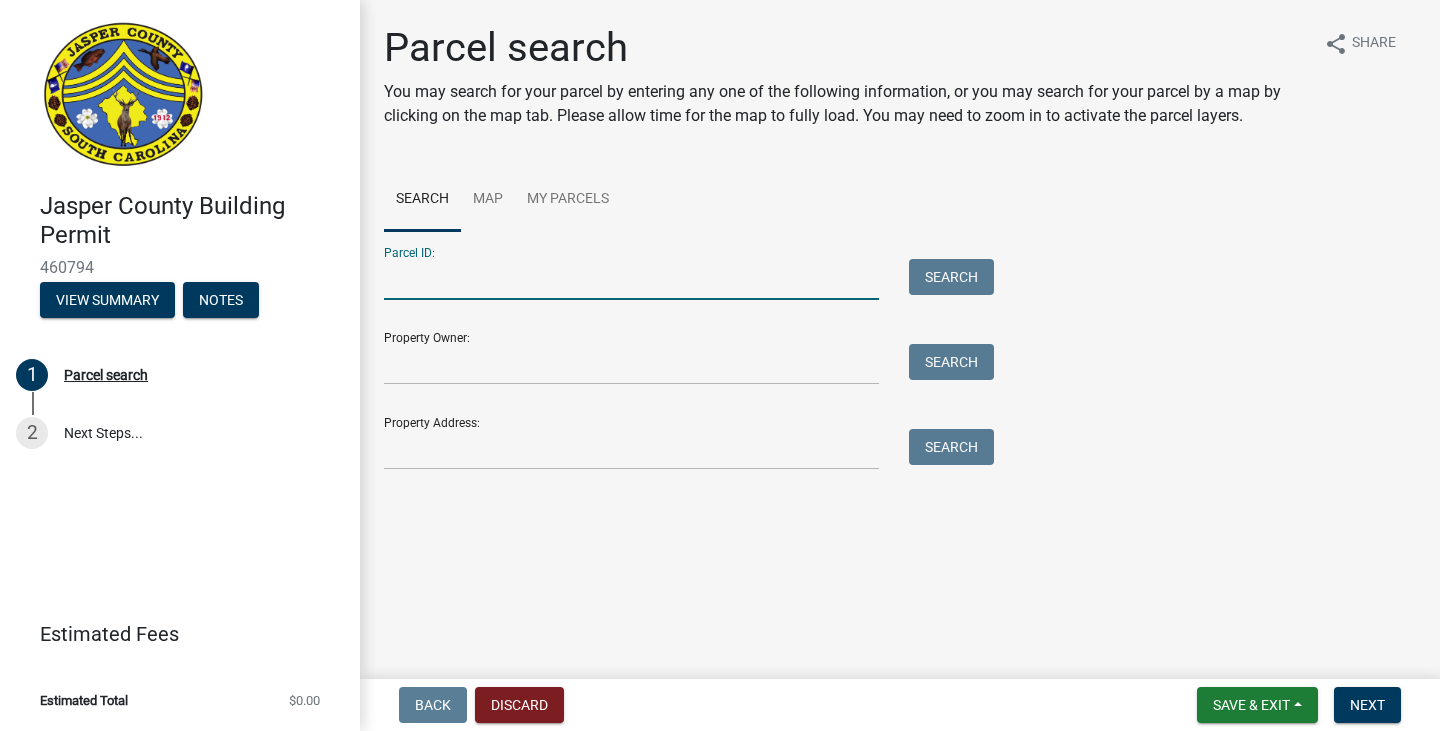 paste on "063-07-00-005" 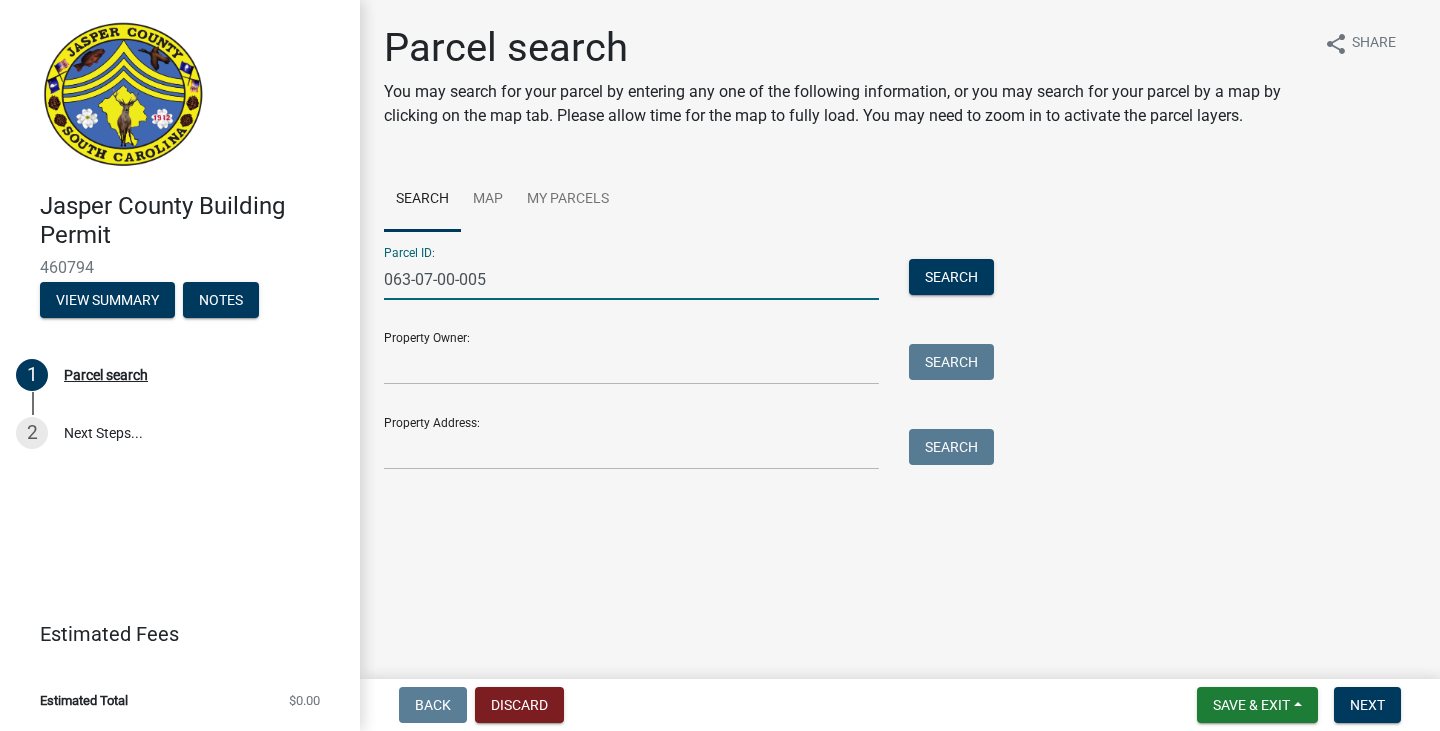 type on "063-07-00-005" 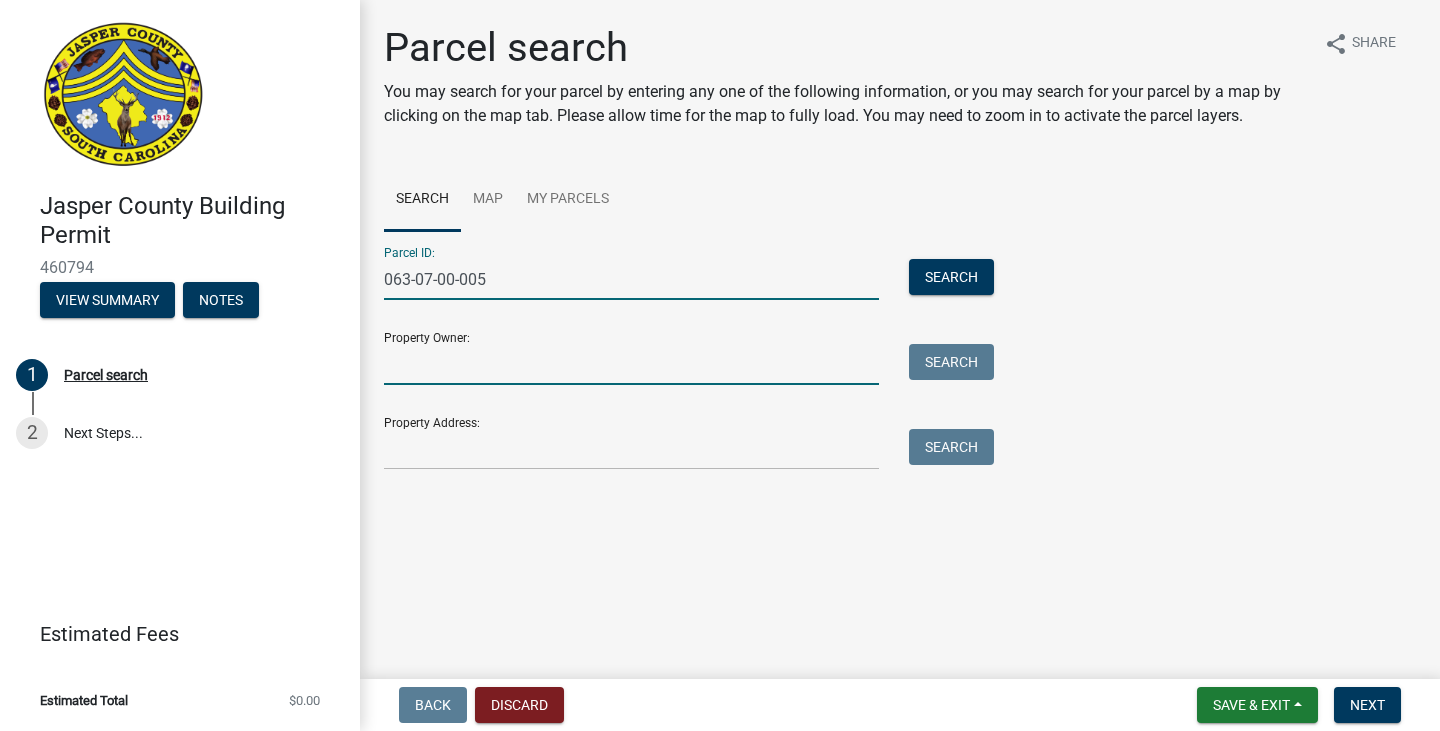click on "Property Owner:" at bounding box center [631, 364] 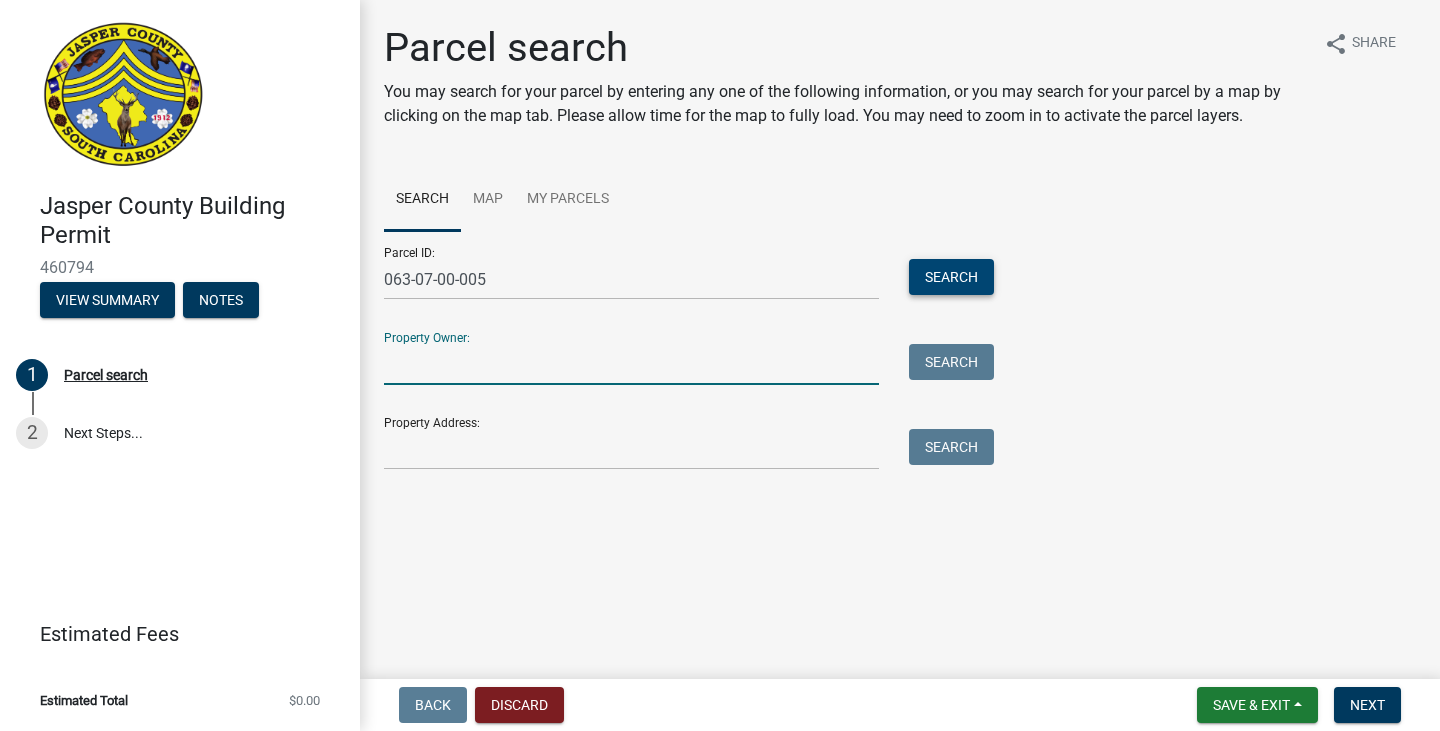 click on "Search" at bounding box center [951, 277] 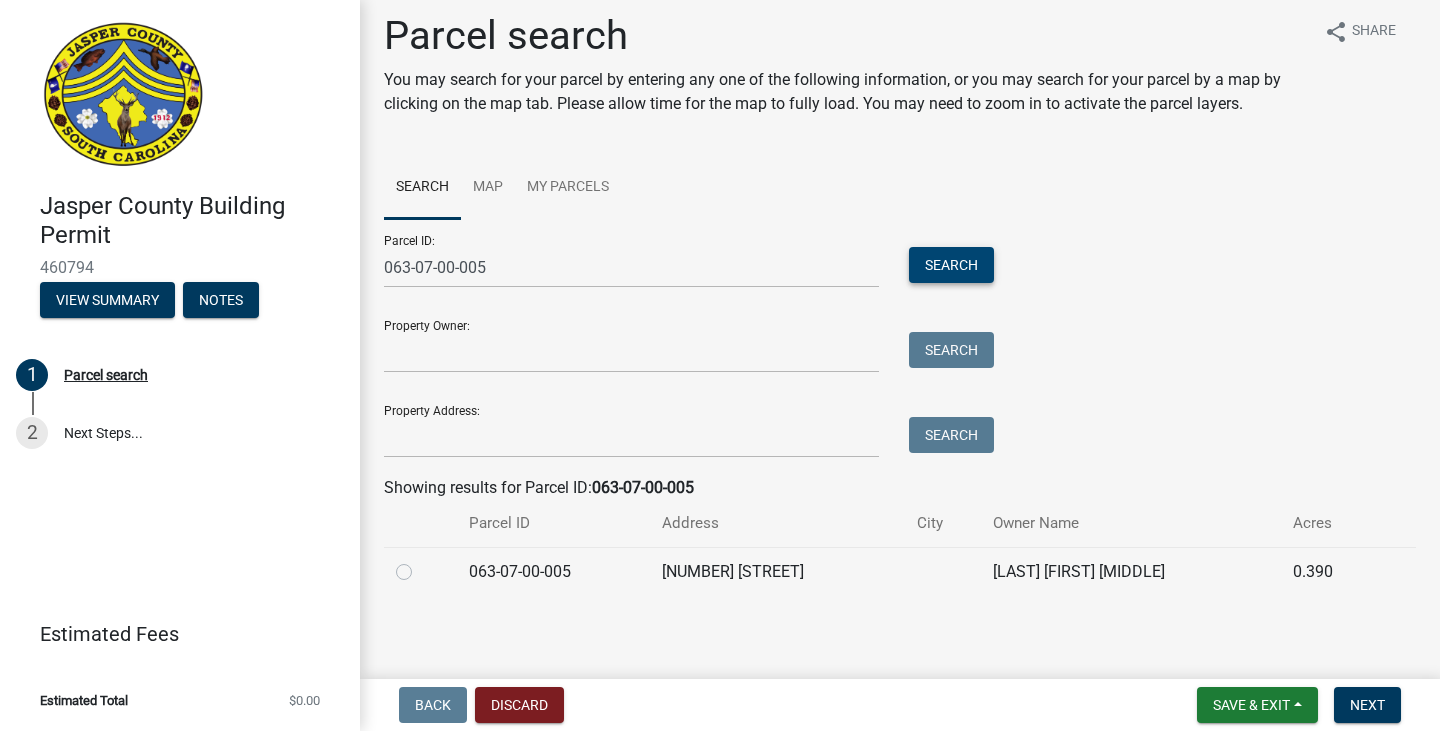 scroll, scrollTop: 15, scrollLeft: 0, axis: vertical 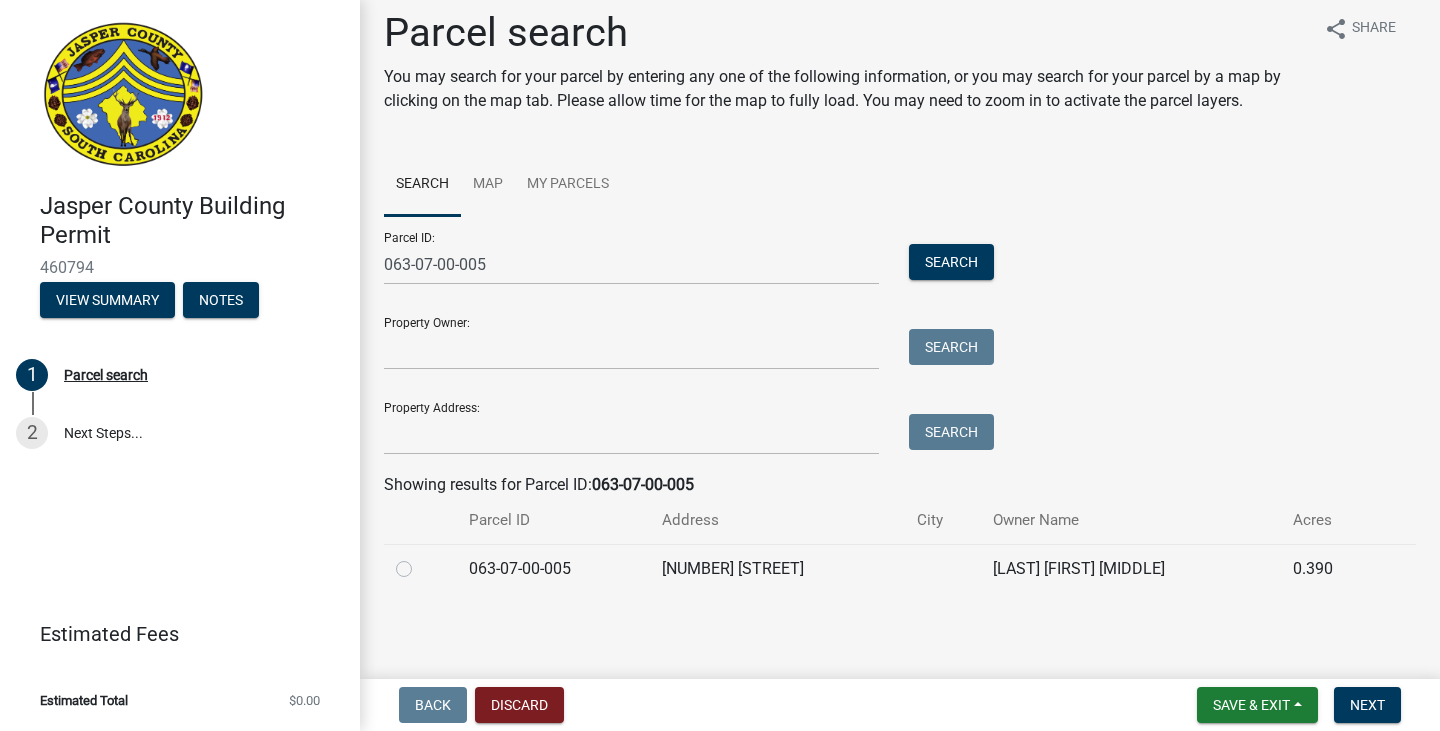 click 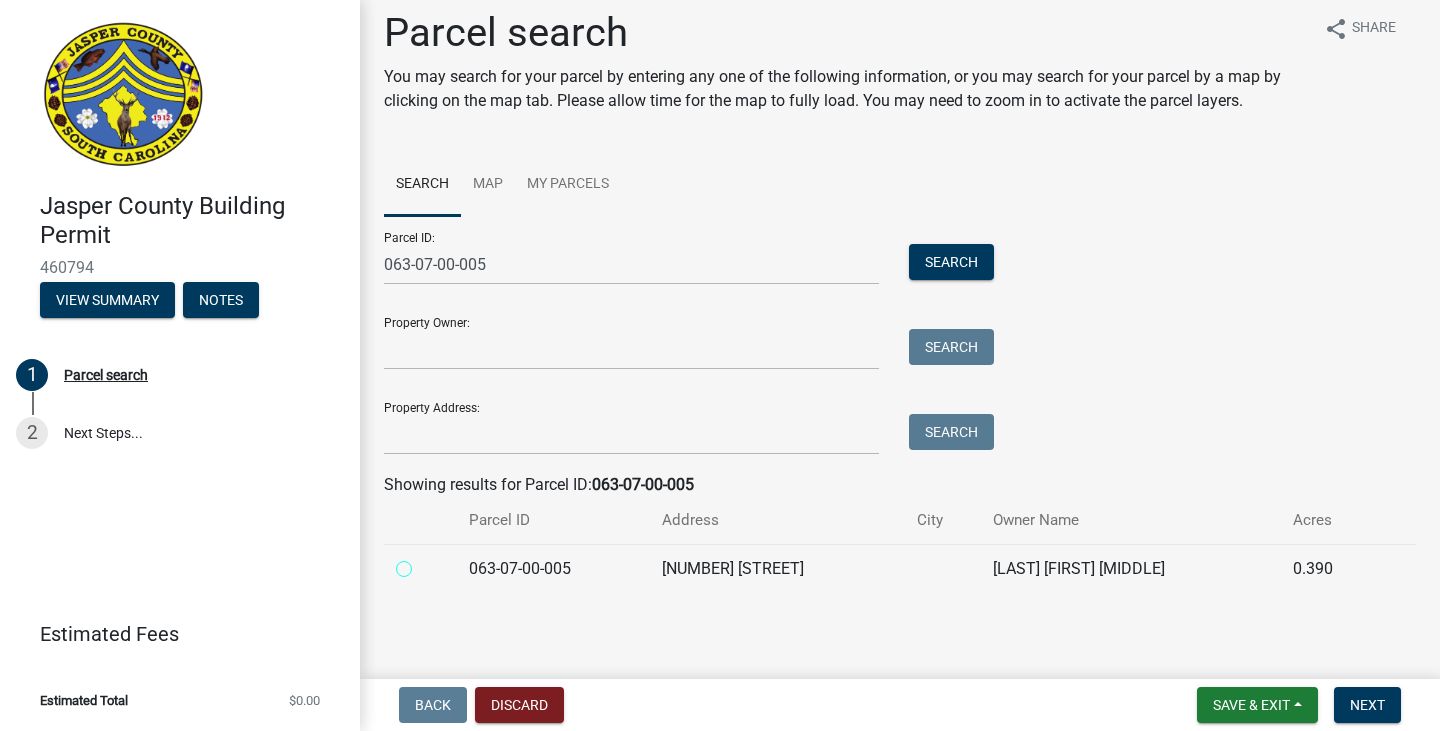 radio on "true" 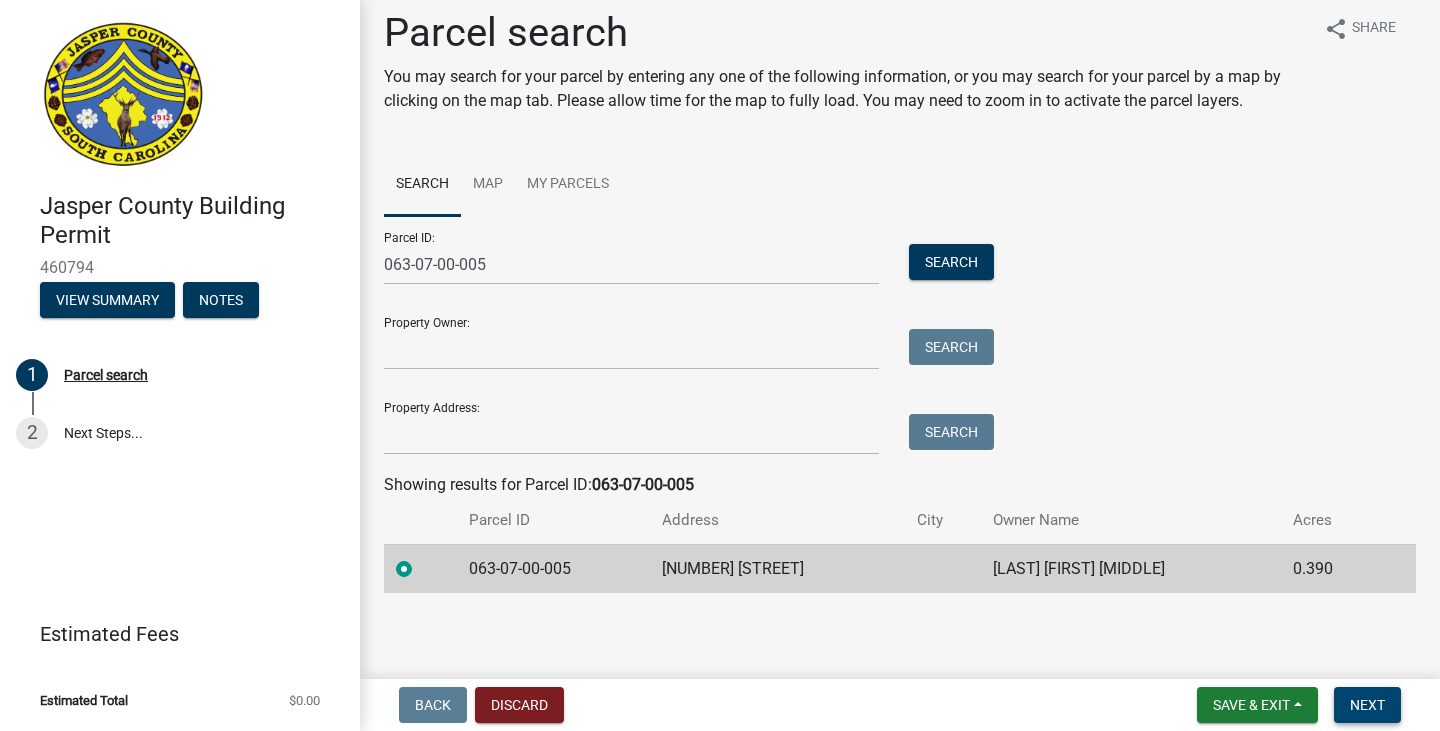 click on "Next" at bounding box center [1367, 705] 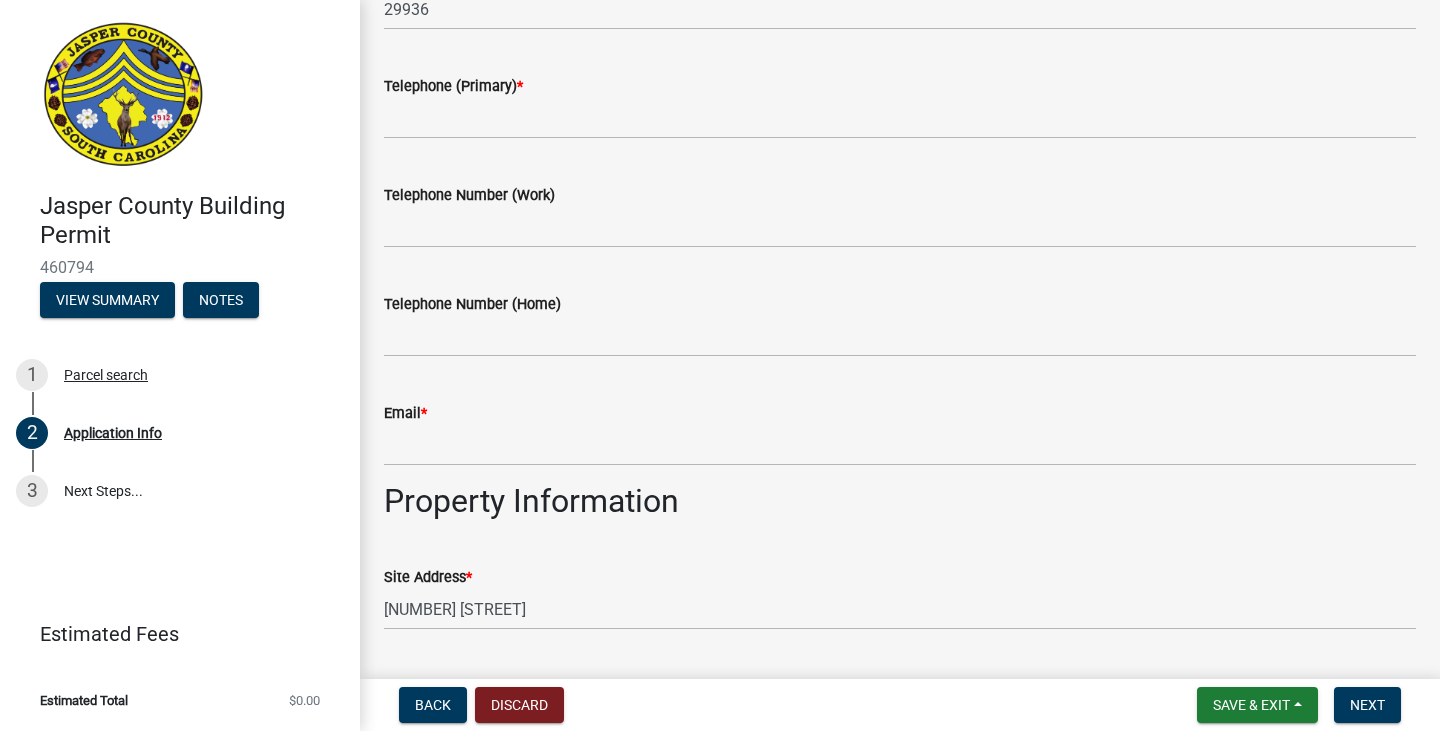 scroll, scrollTop: 600, scrollLeft: 0, axis: vertical 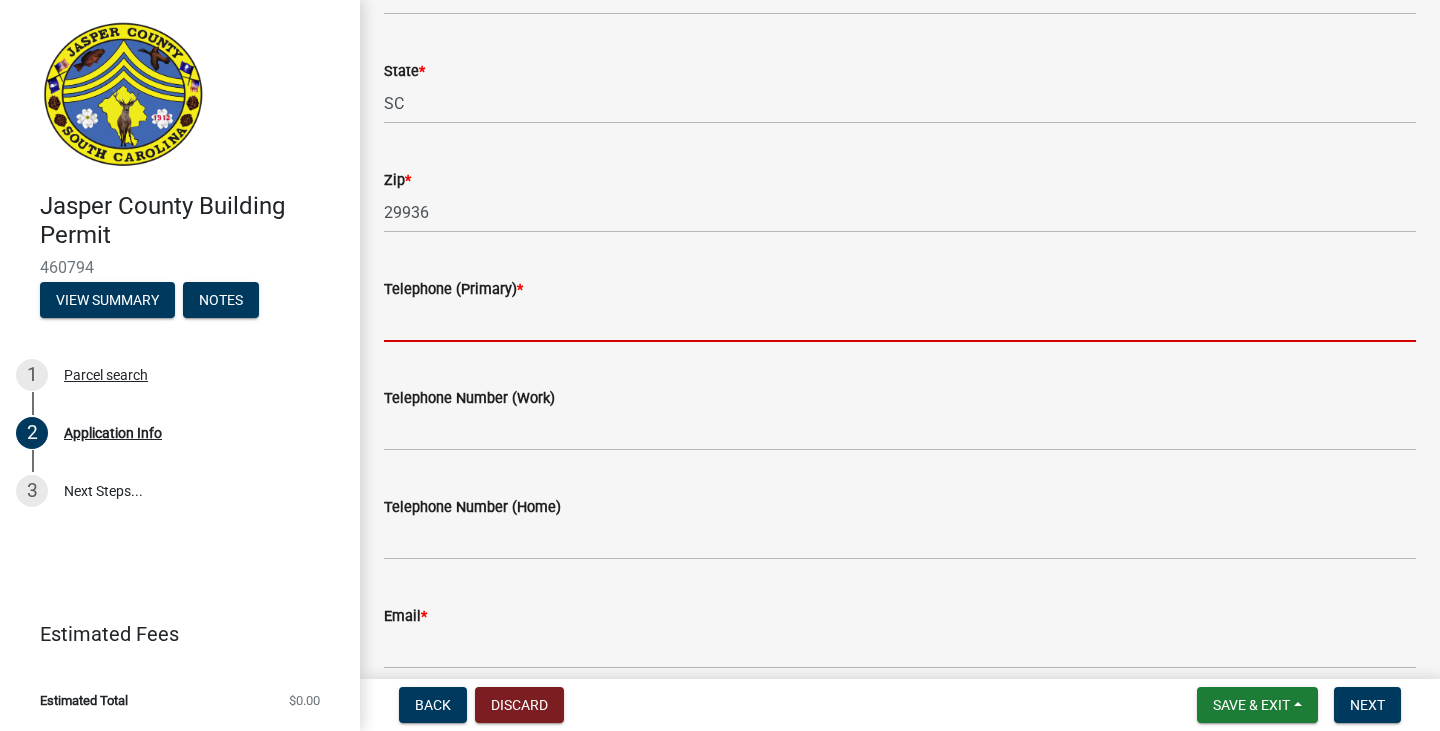click on "Telephone (Primary)  *" at bounding box center (900, 321) 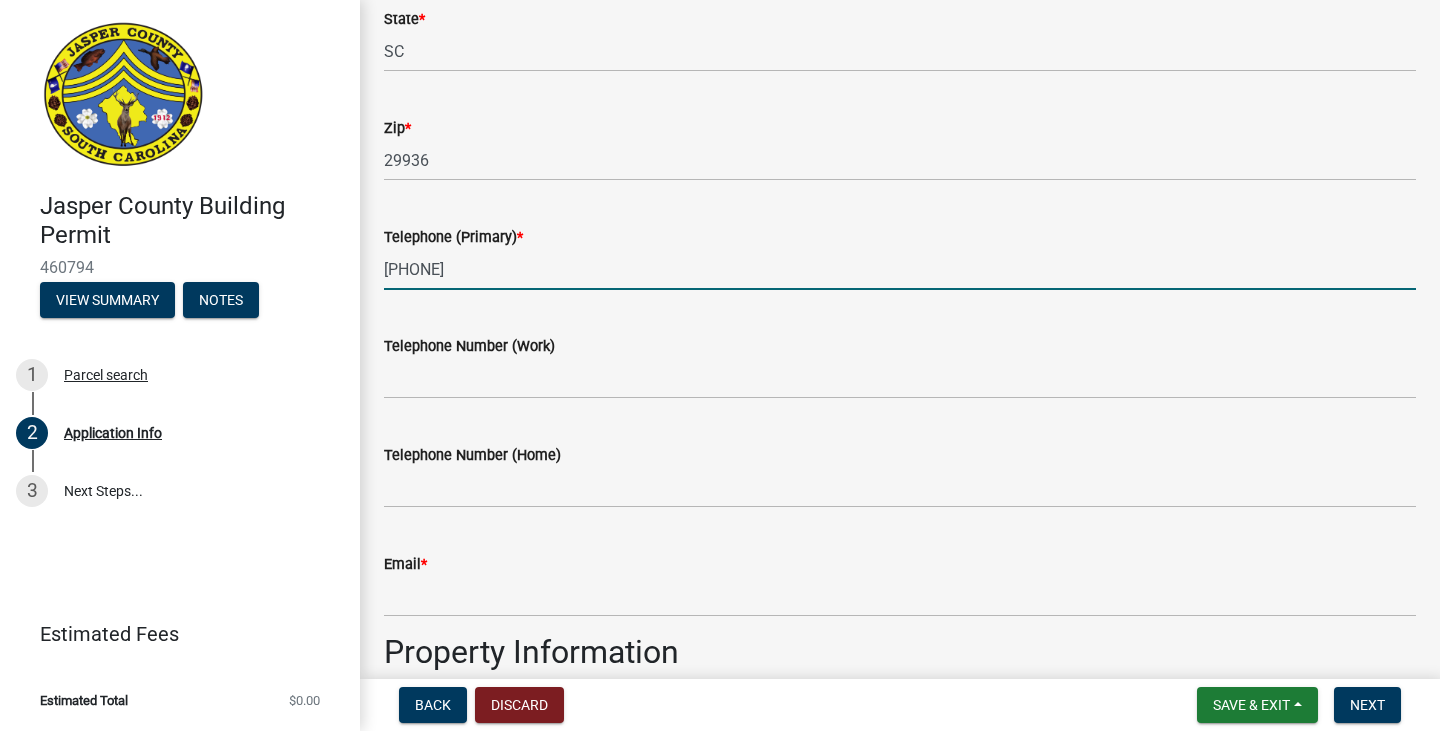 scroll, scrollTop: 700, scrollLeft: 0, axis: vertical 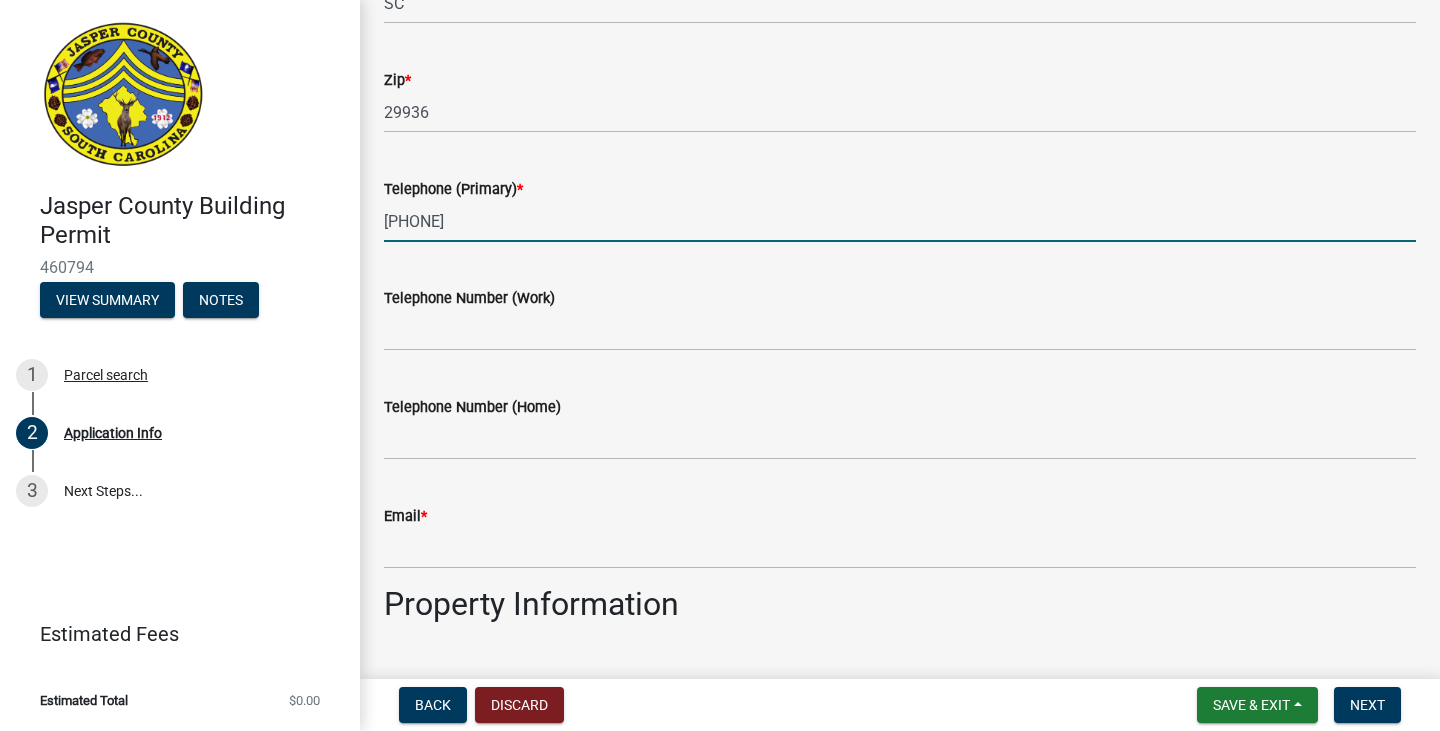 type on "[PHONE]" 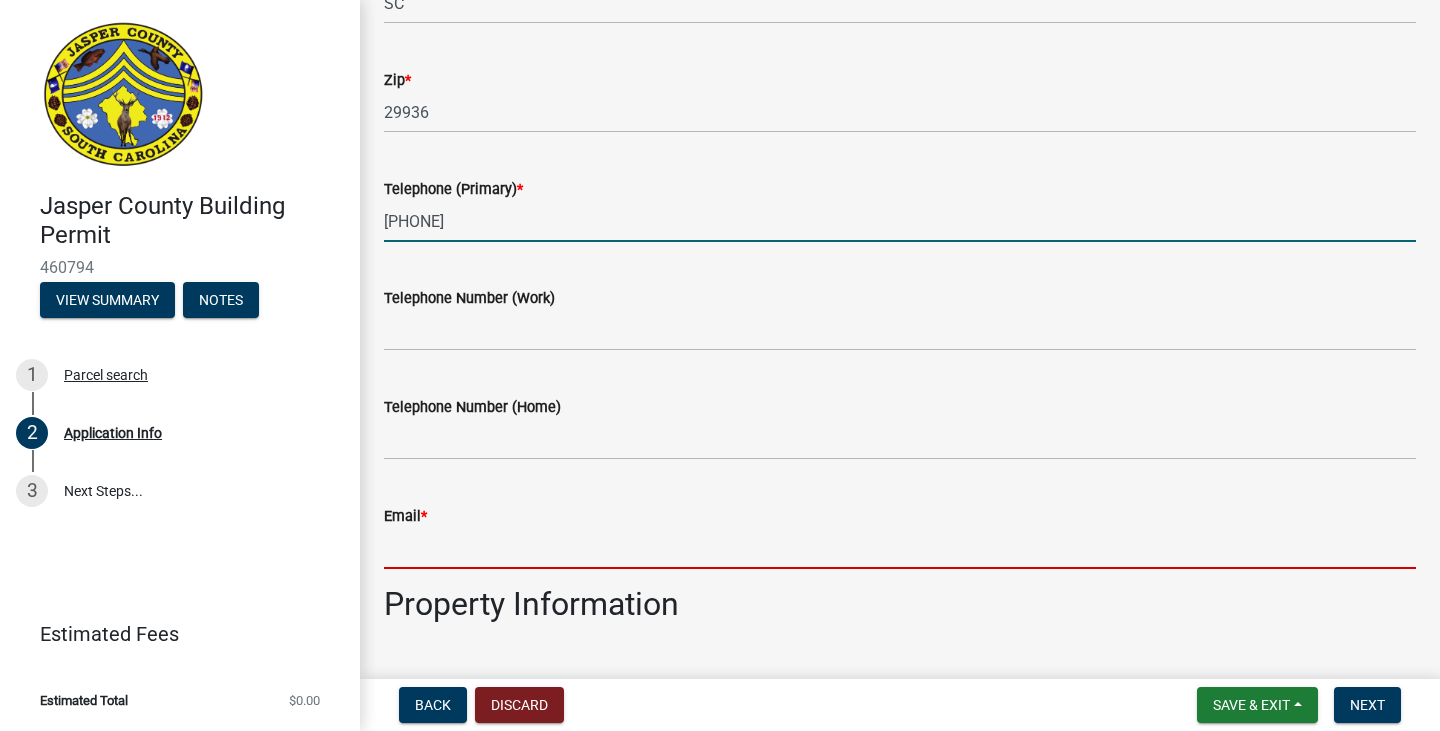 click on "Email  *" at bounding box center [900, 548] 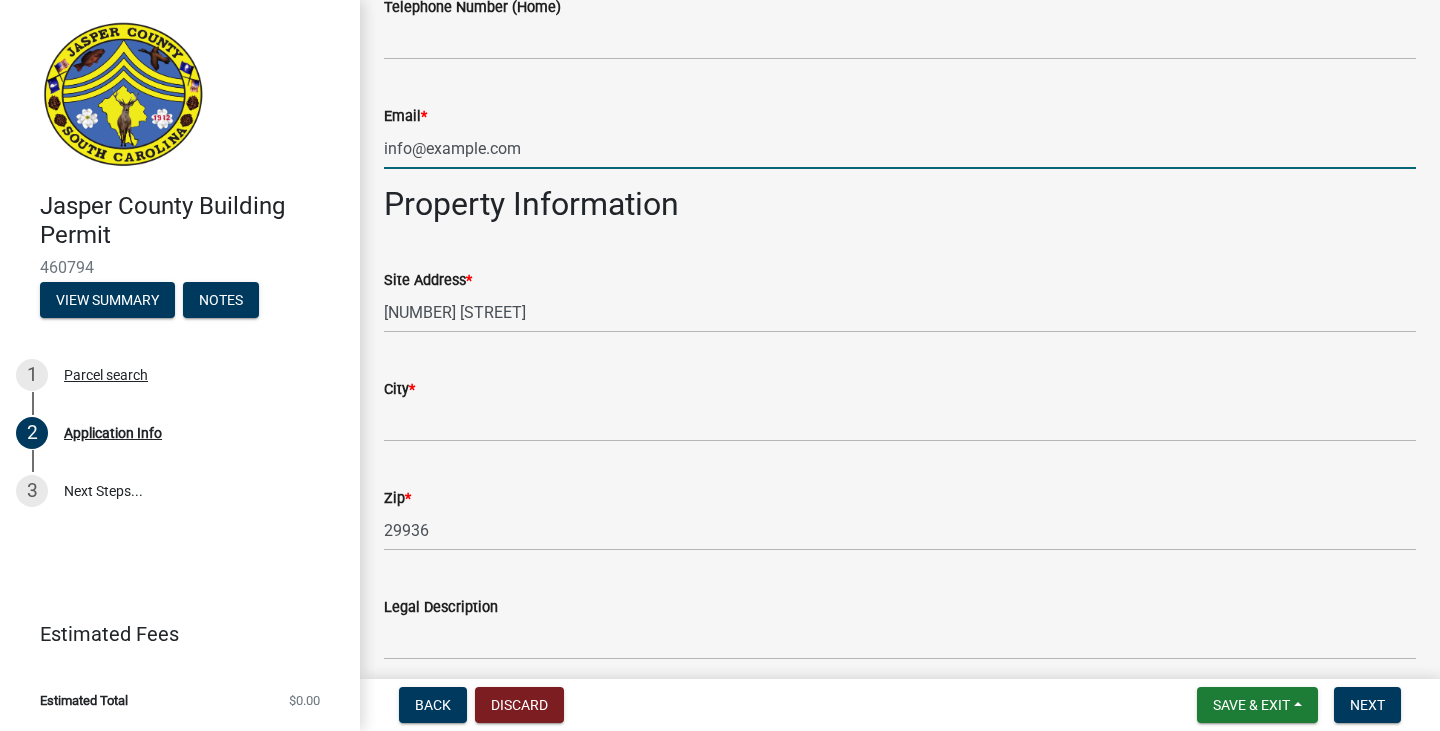 scroll, scrollTop: 1200, scrollLeft: 0, axis: vertical 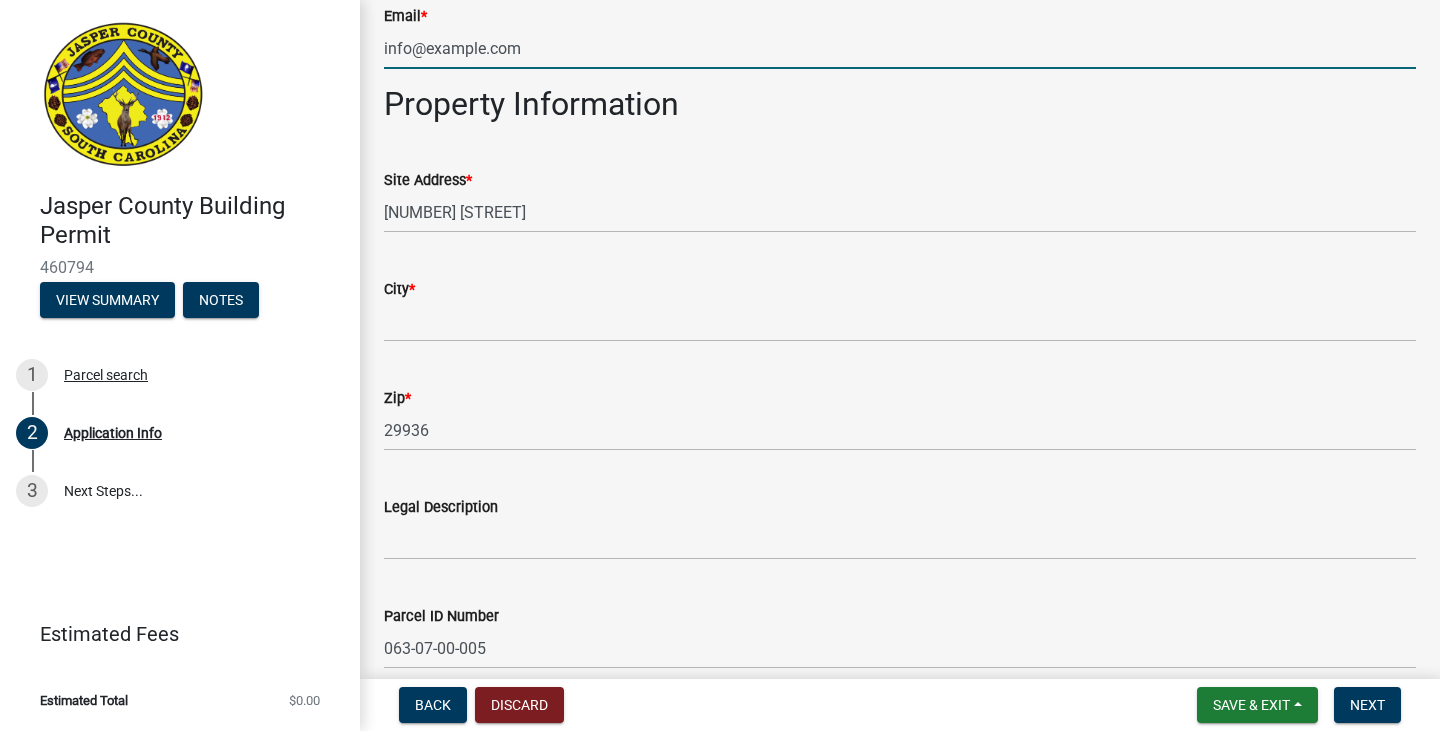 type on "info@example.com" 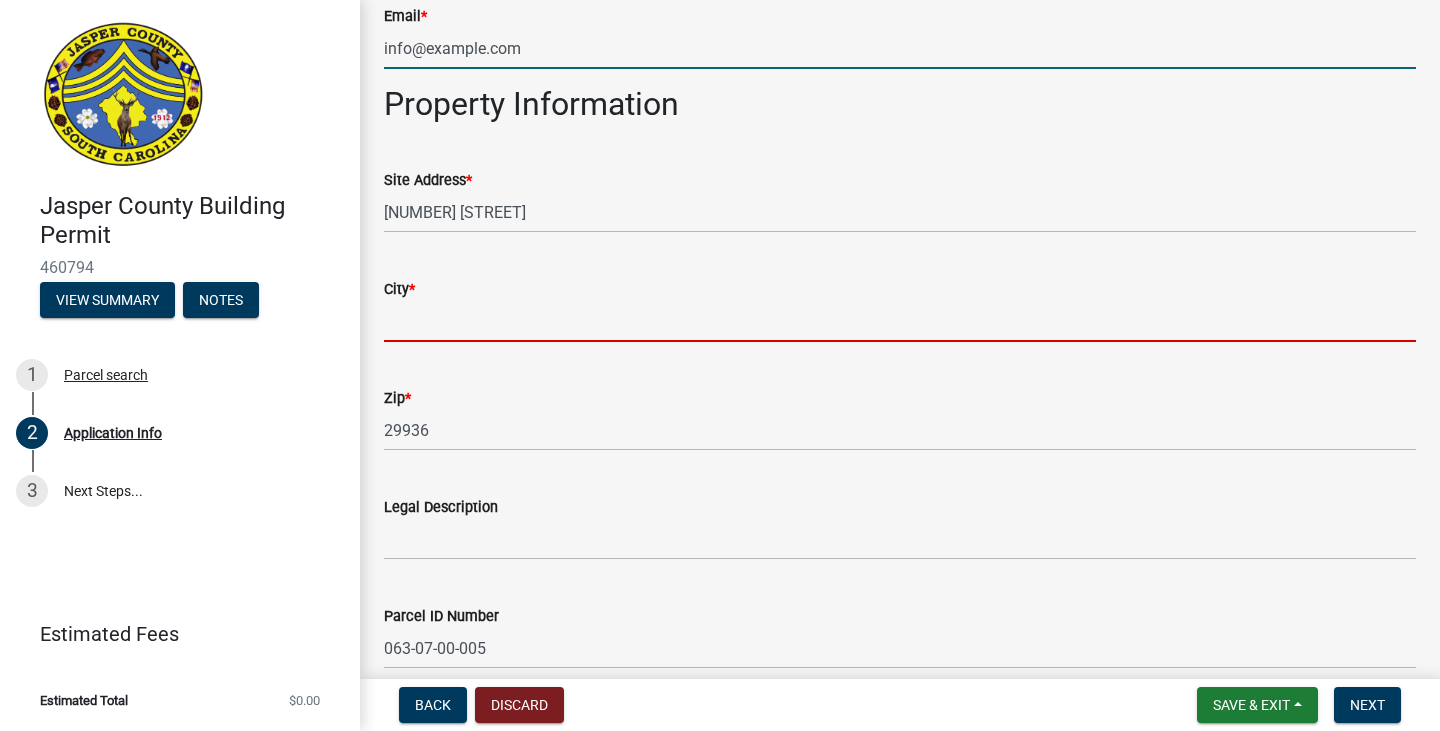 click on "City  *" at bounding box center (900, 321) 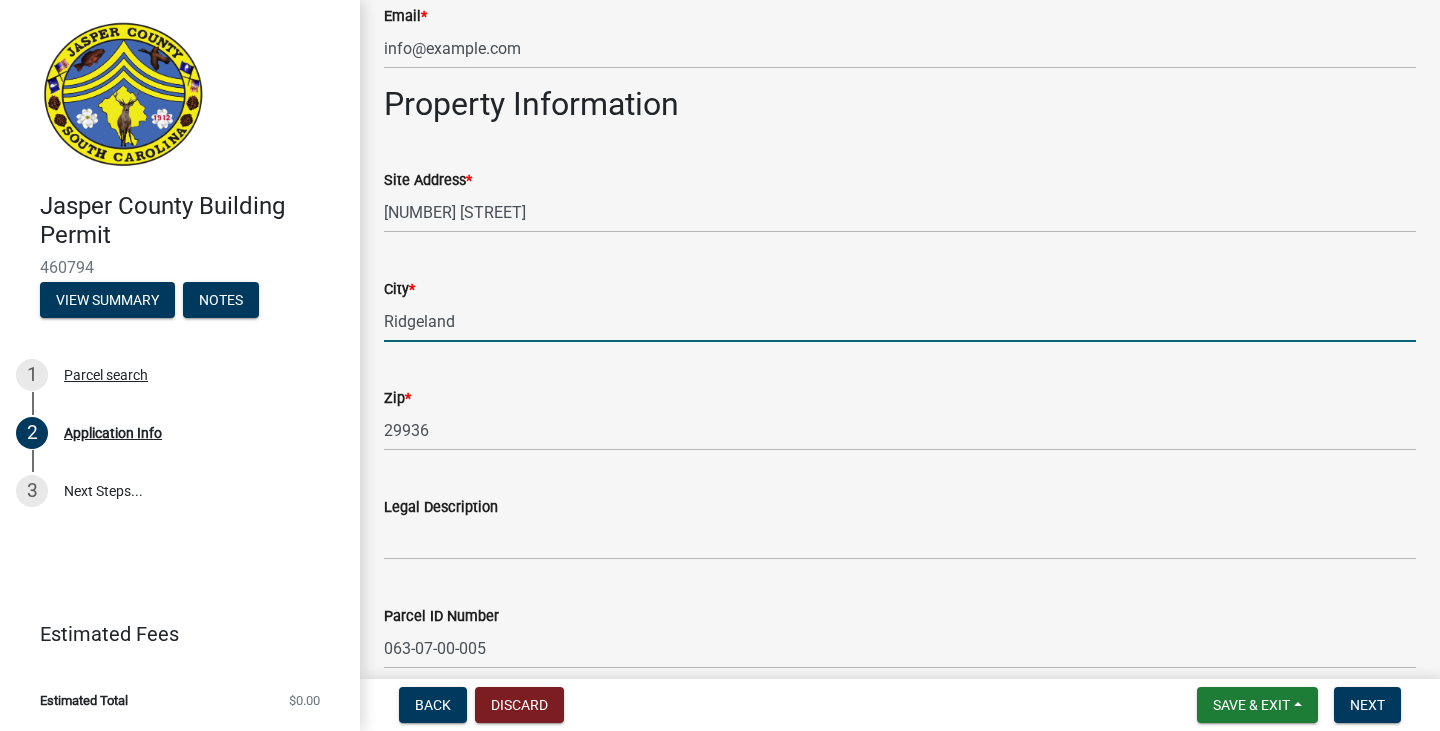 type on "Ridgeland" 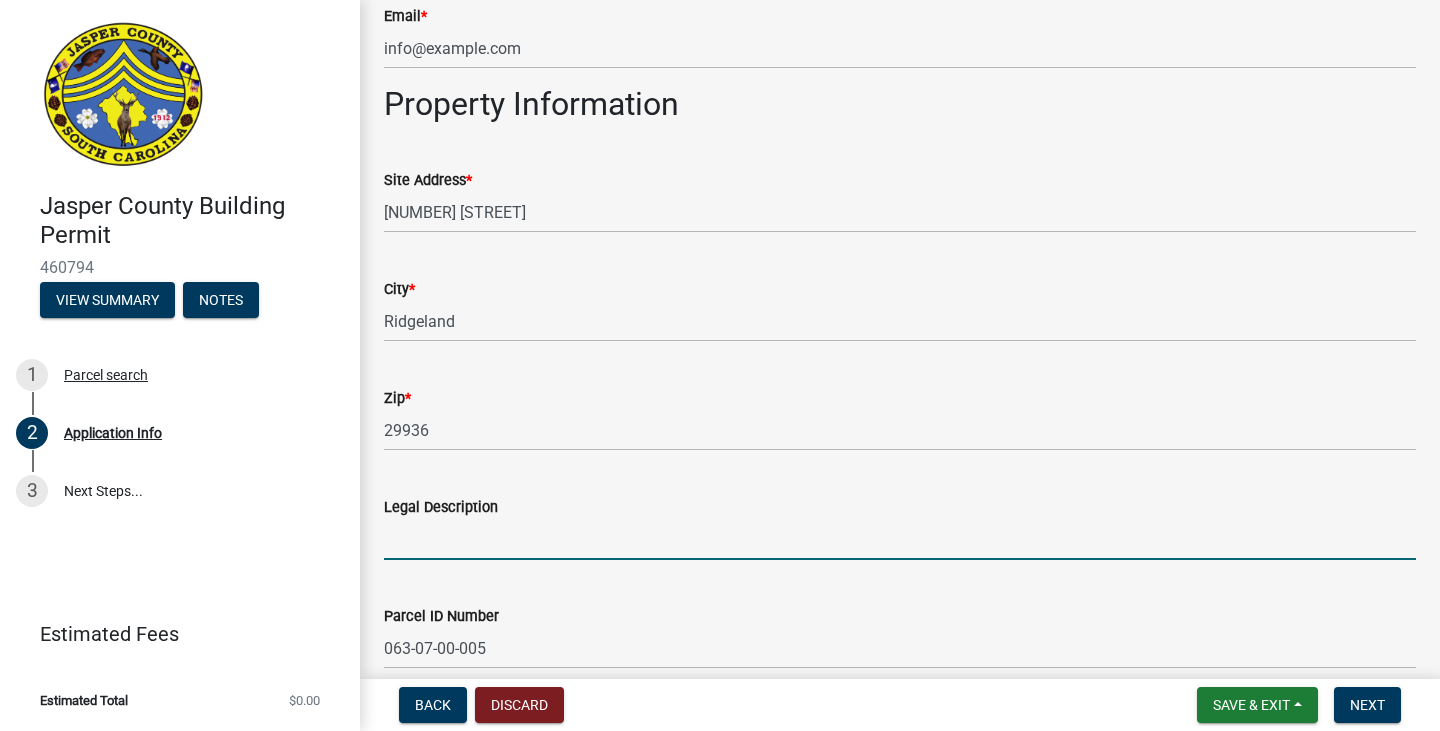 click on "Legal Description" at bounding box center [900, 539] 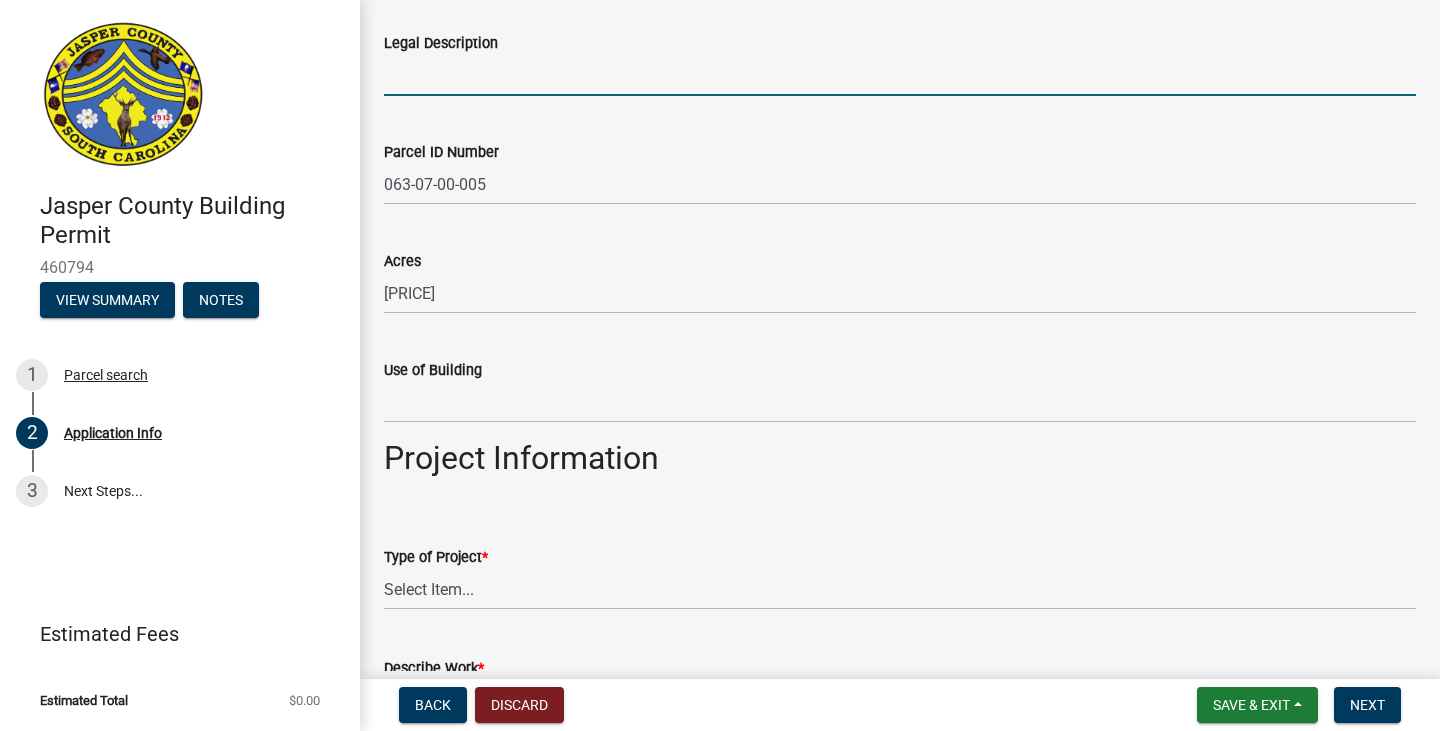 scroll, scrollTop: 1700, scrollLeft: 0, axis: vertical 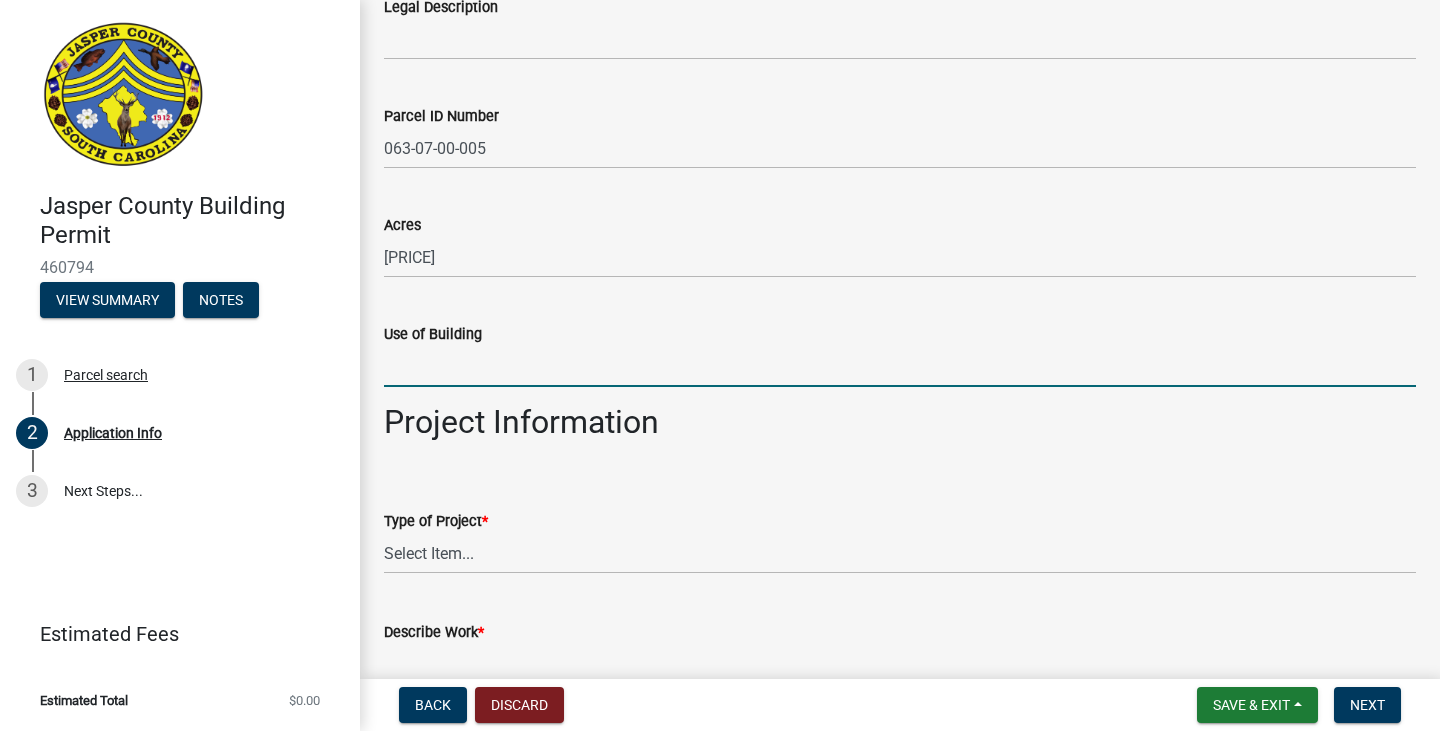 click on "Use of Building" at bounding box center [900, 366] 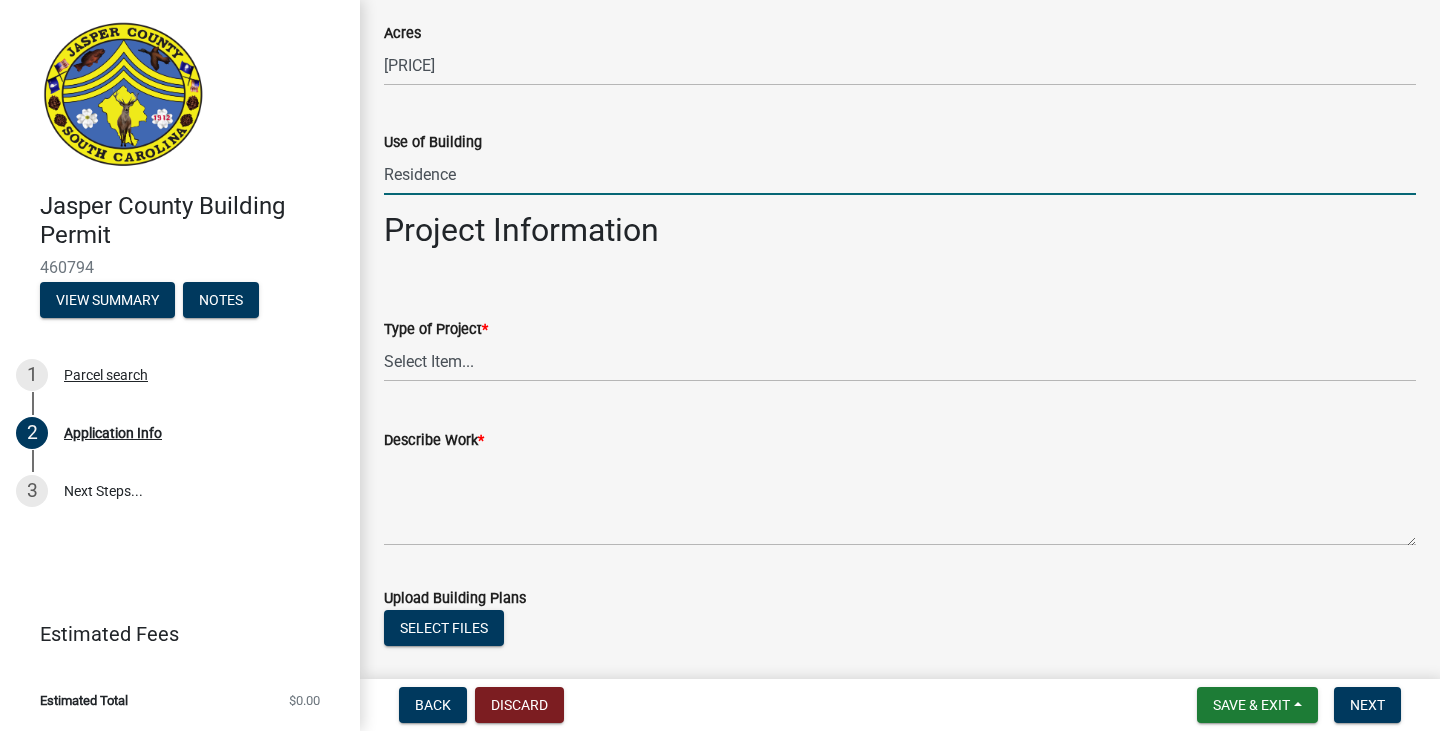 scroll, scrollTop: 1900, scrollLeft: 0, axis: vertical 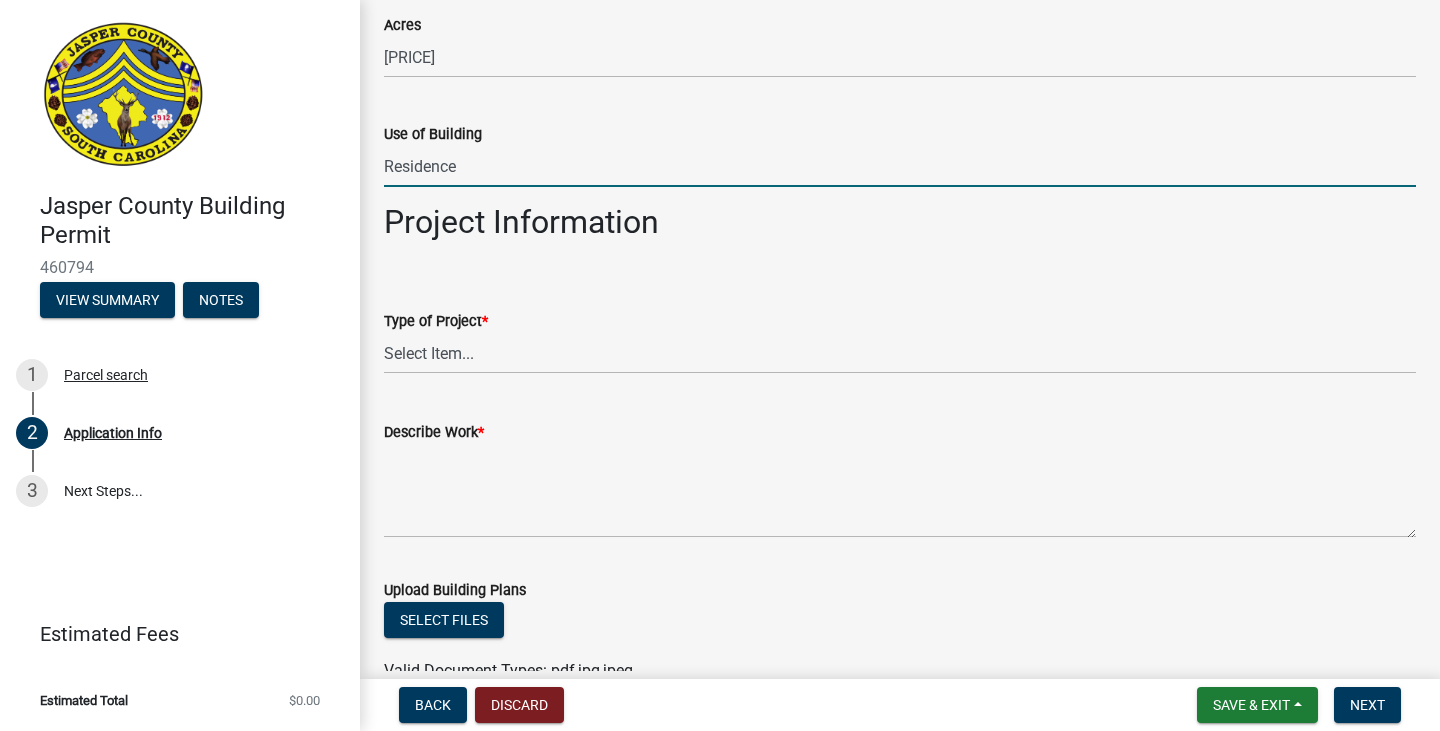 type on "Residence" 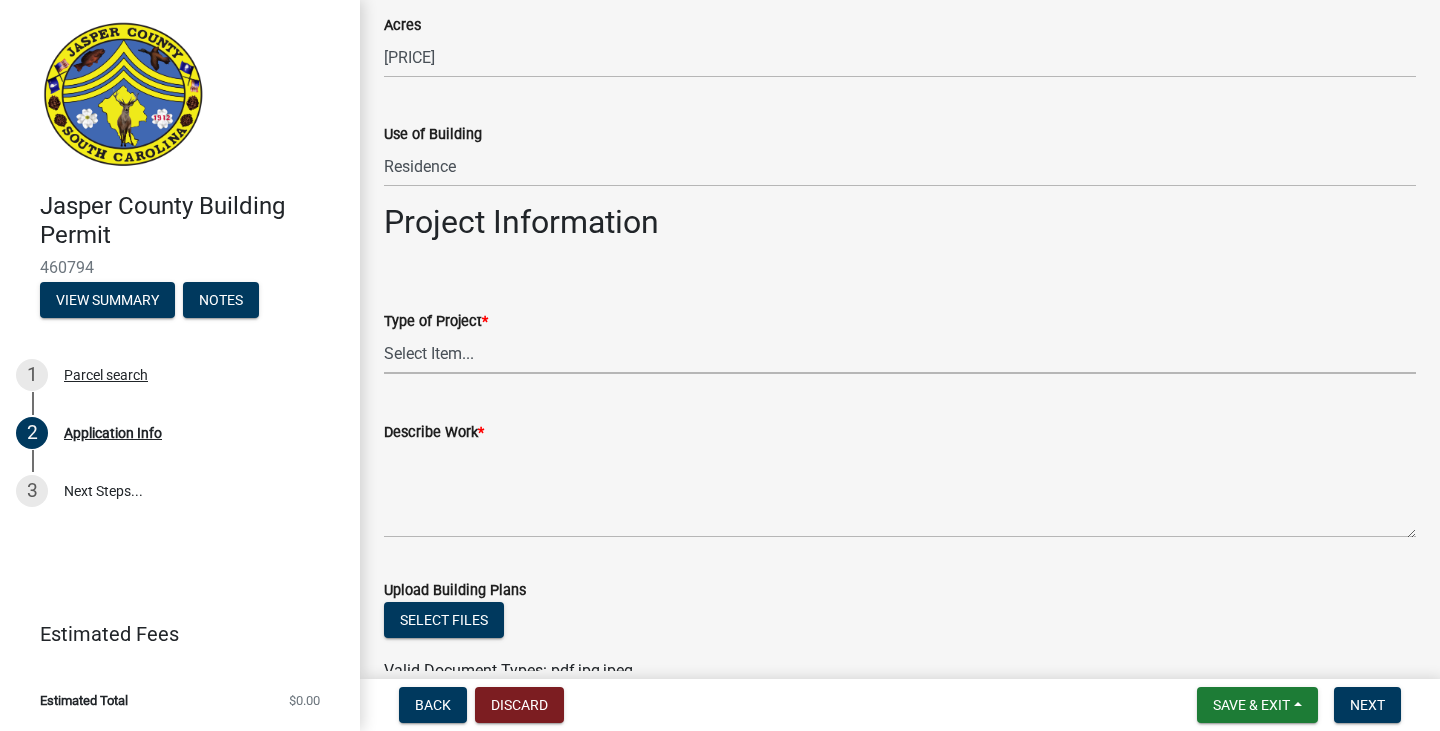 click on "Select Item...   Construction Trailer/Shipping Container   Residential Demolition    Commercial Demolition   Existing Commercial   Residential Addition/Alteration   New Single Family   New Multi-Family   New Commercial   Temporary Use Permit   Electrical Service   Residential Repair/Replace   Solar Panels   Pool   Mechanical/HVAC   Generator   Free-Standing Structure (shed/pole barn/etc.)   Other" at bounding box center [900, 353] 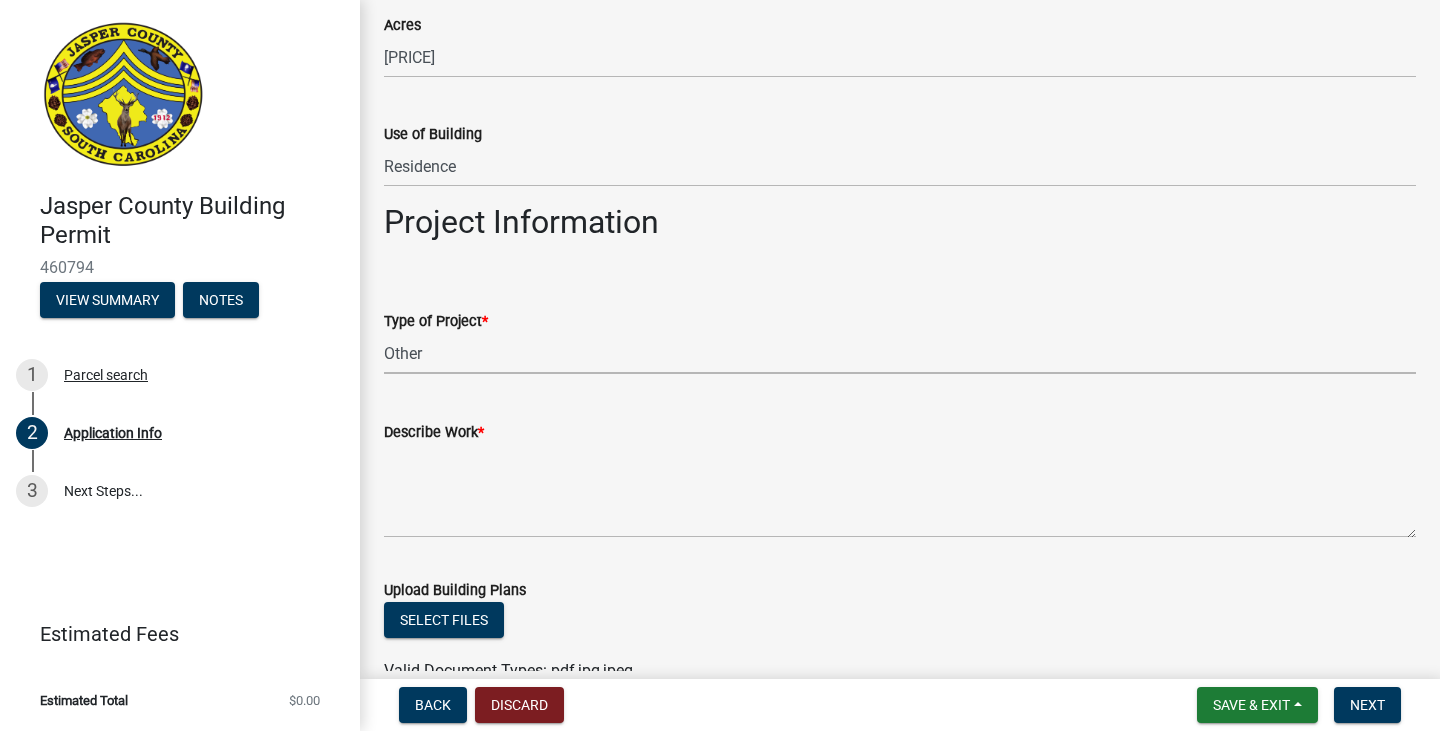 click on "Select Item...   Construction Trailer/Shipping Container   Residential Demolition    Commercial Demolition   Existing Commercial   Residential Addition/Alteration   New Single Family   New Multi-Family   New Commercial   Temporary Use Permit   Electrical Service   Residential Repair/Replace   Solar Panels   Pool   Mechanical/HVAC   Generator   Free-Standing Structure (shed/pole barn/etc.)   Other" at bounding box center (900, 353) 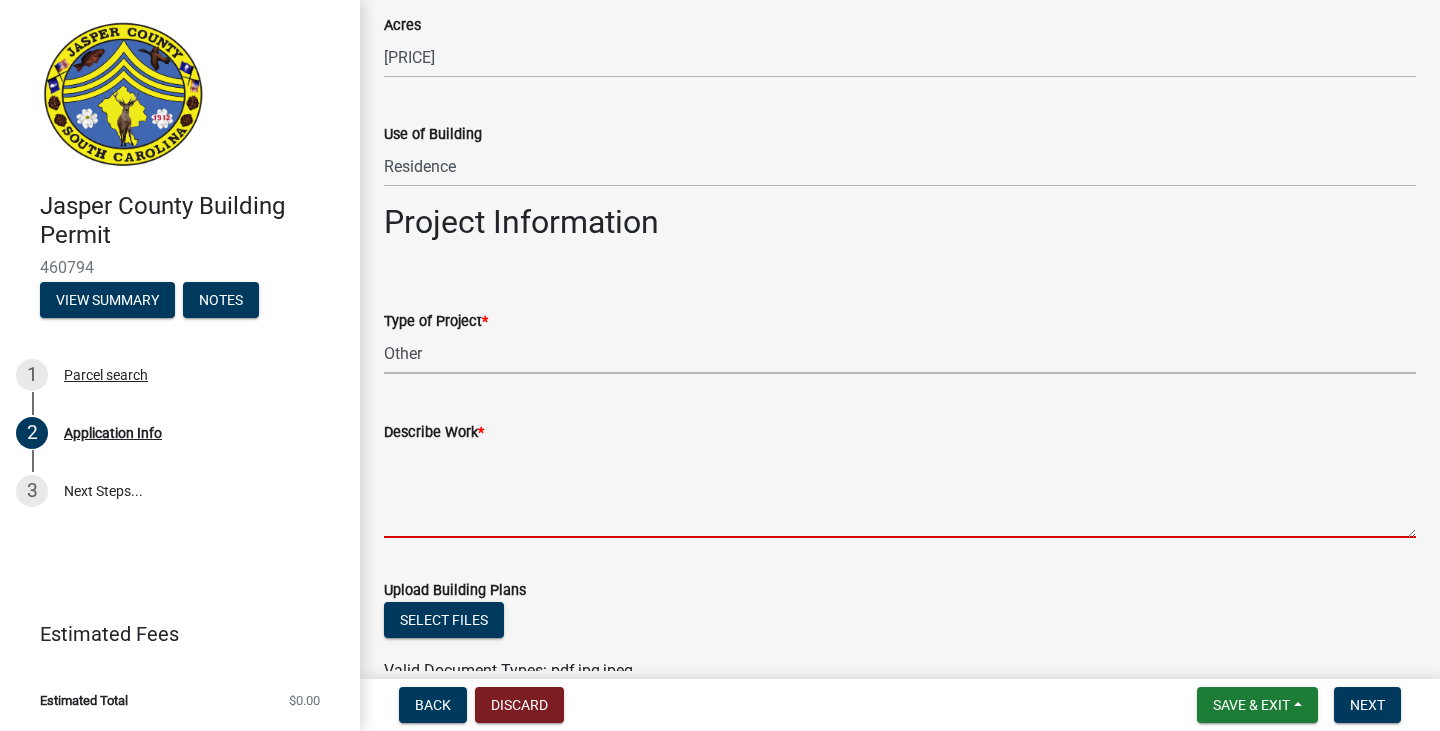 click on "Describe Work  *" at bounding box center (900, 491) 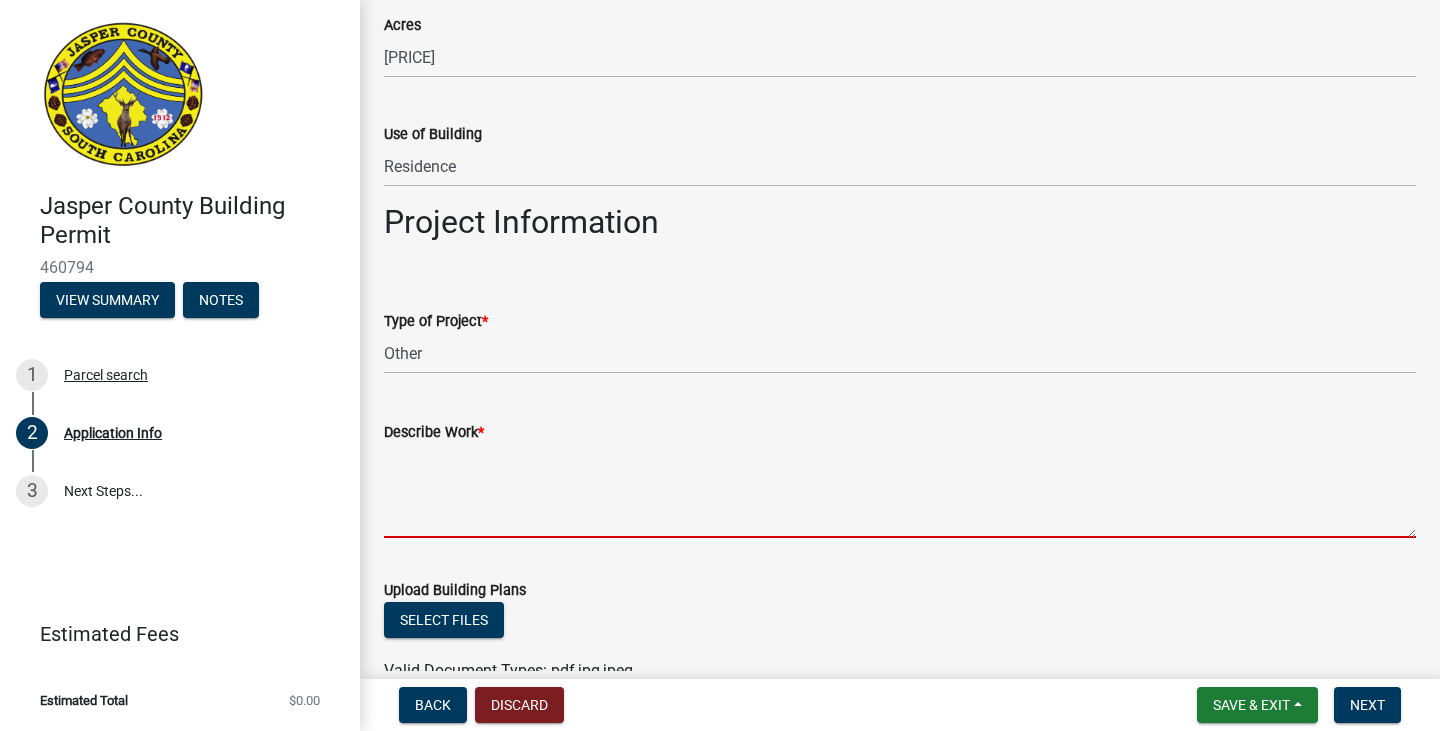 click on "Describe Work  *" at bounding box center (900, 491) 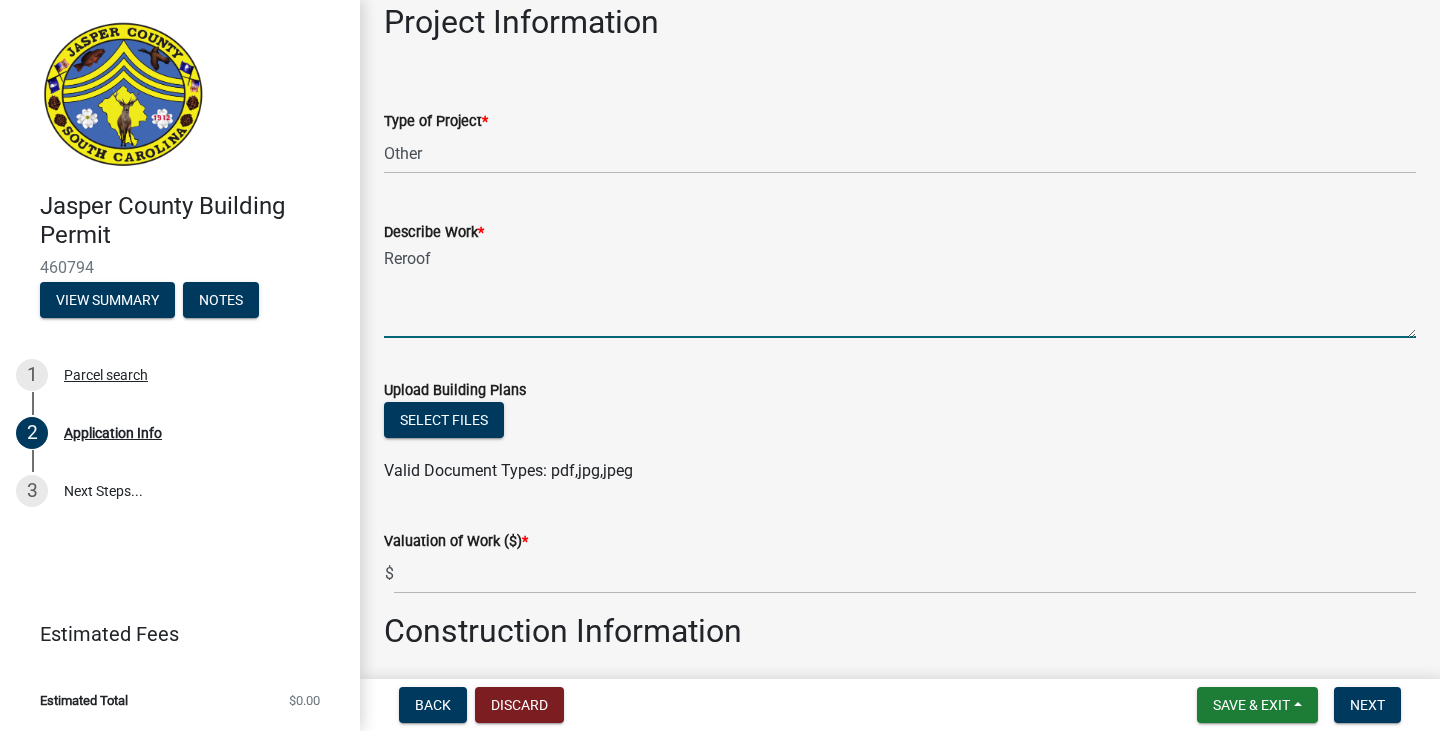 scroll, scrollTop: 2200, scrollLeft: 0, axis: vertical 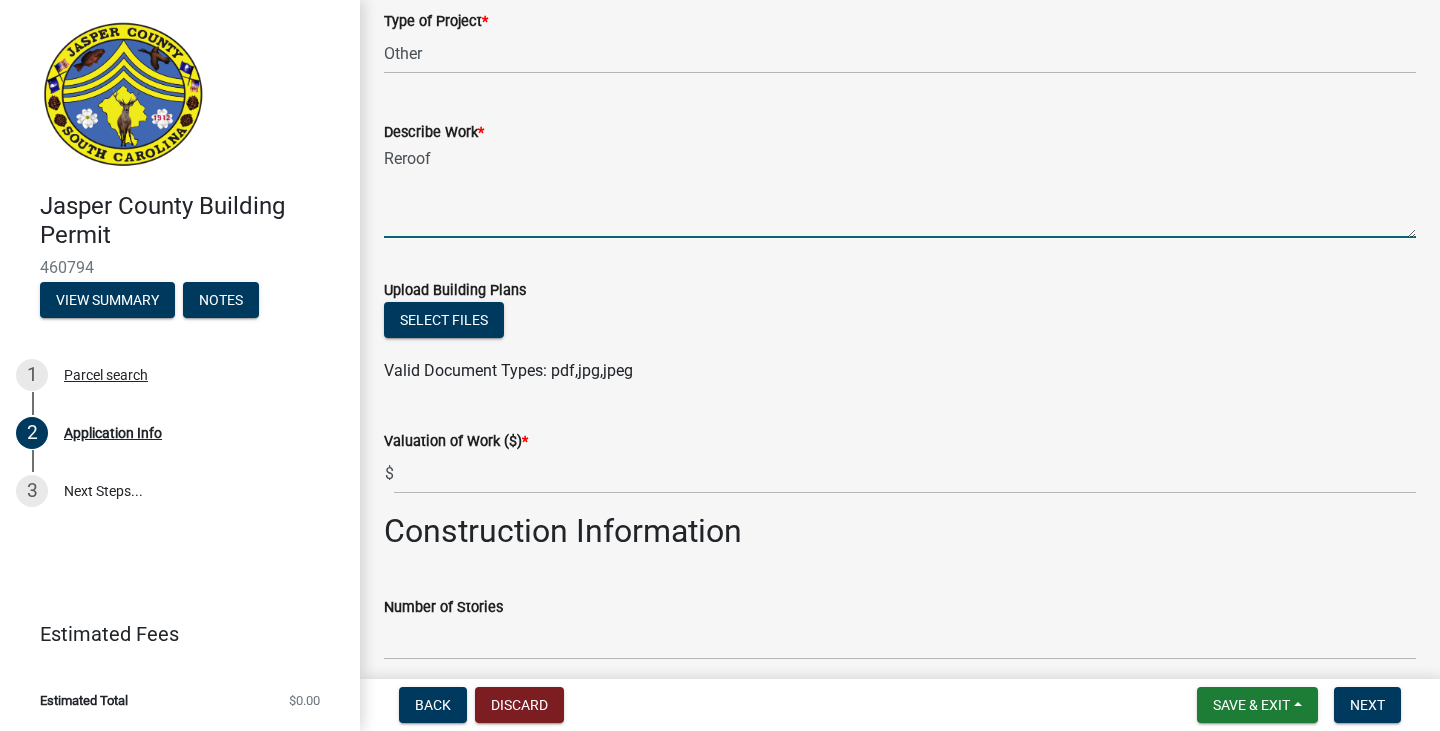 type on "Reroof" 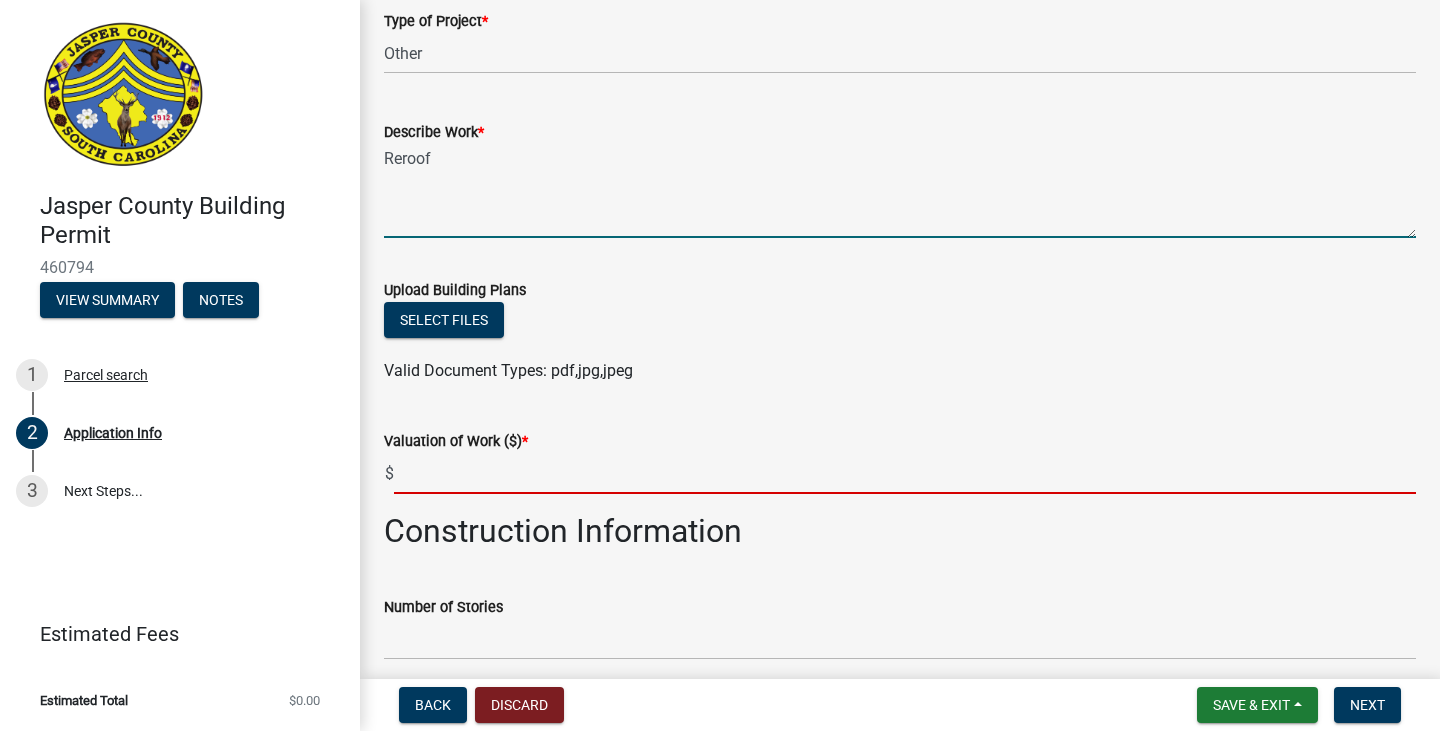click 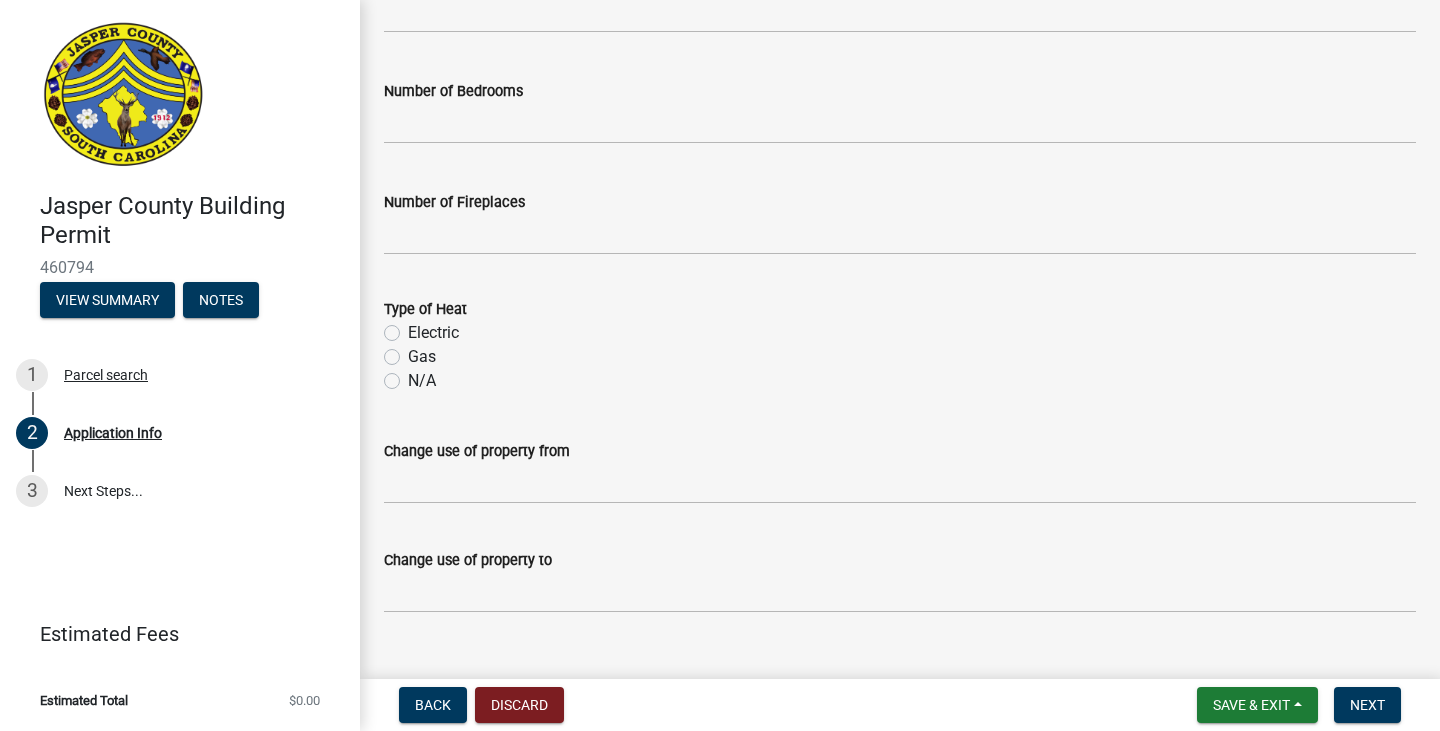 scroll, scrollTop: 3085, scrollLeft: 0, axis: vertical 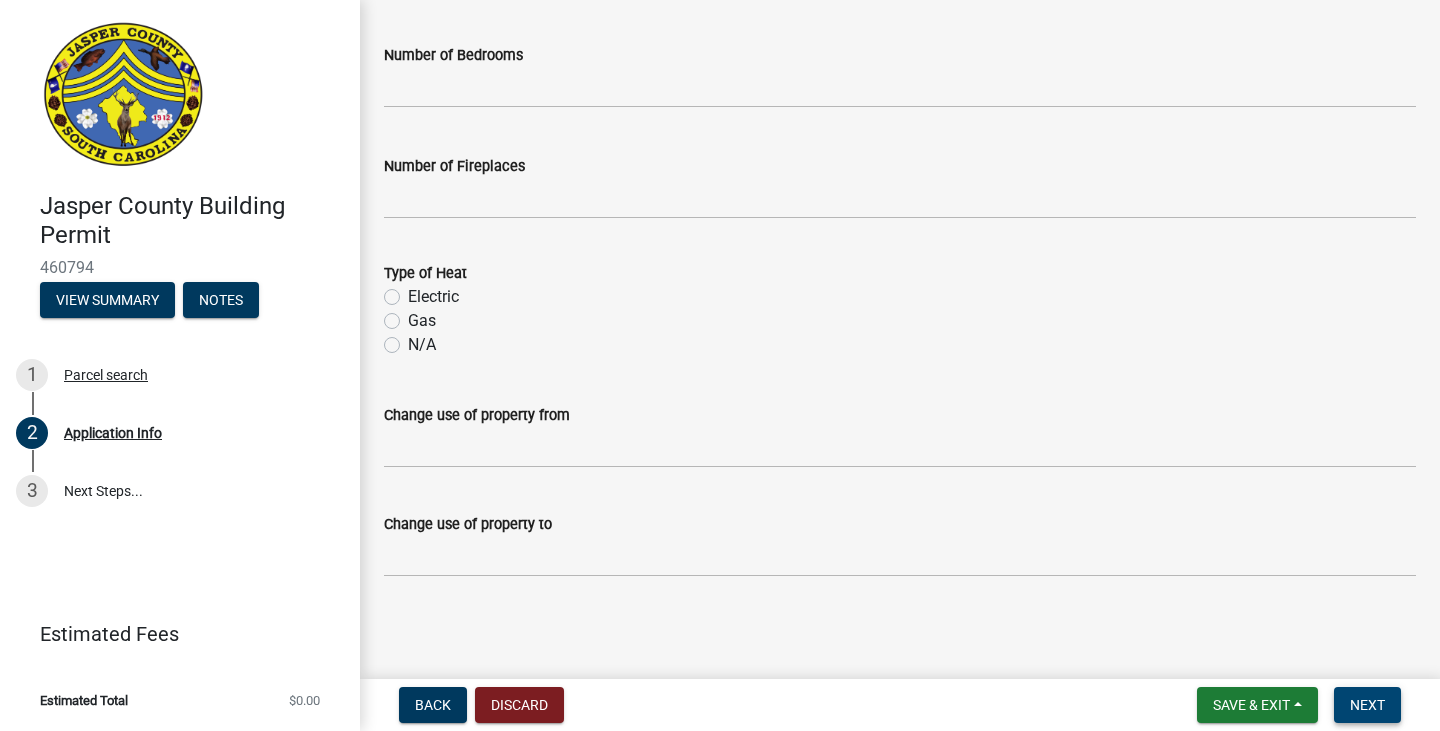 type on "9485" 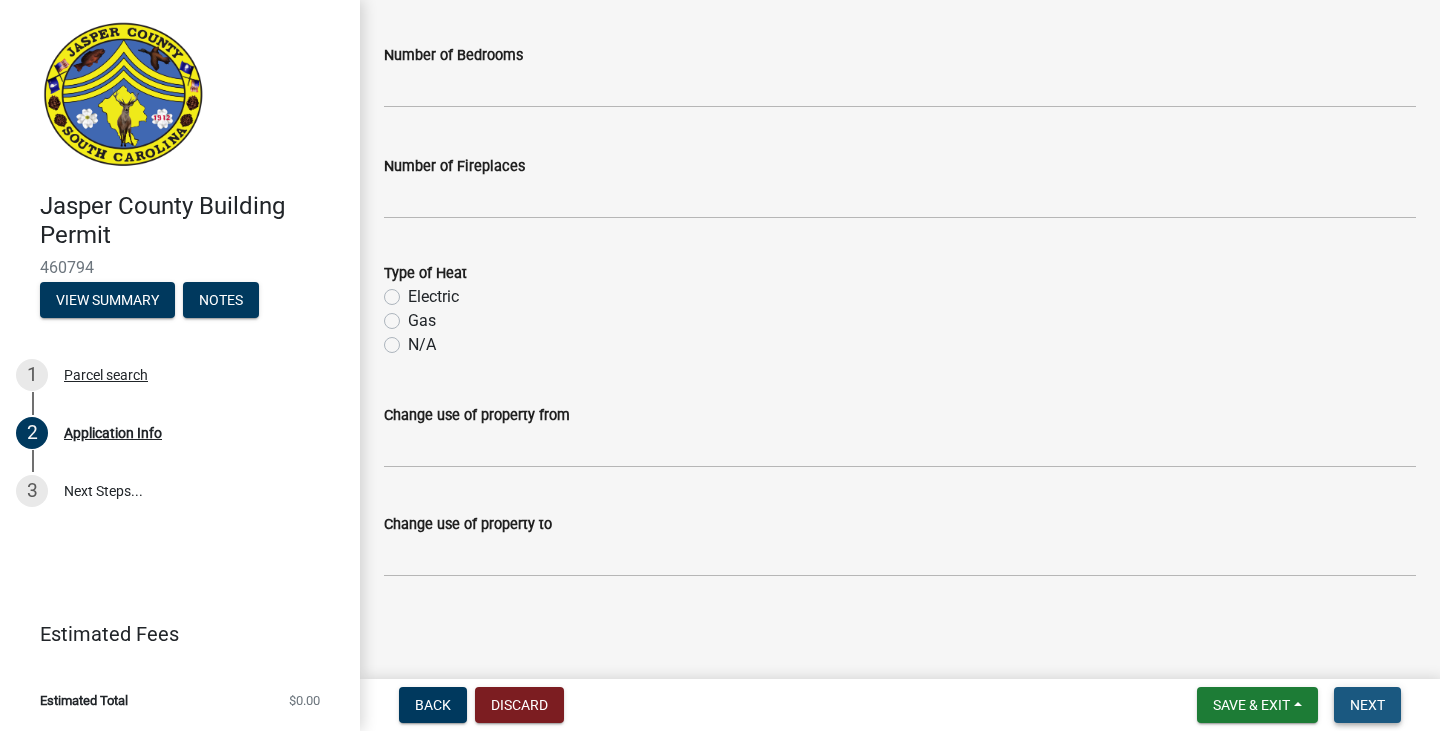 click on "Next" at bounding box center (1367, 705) 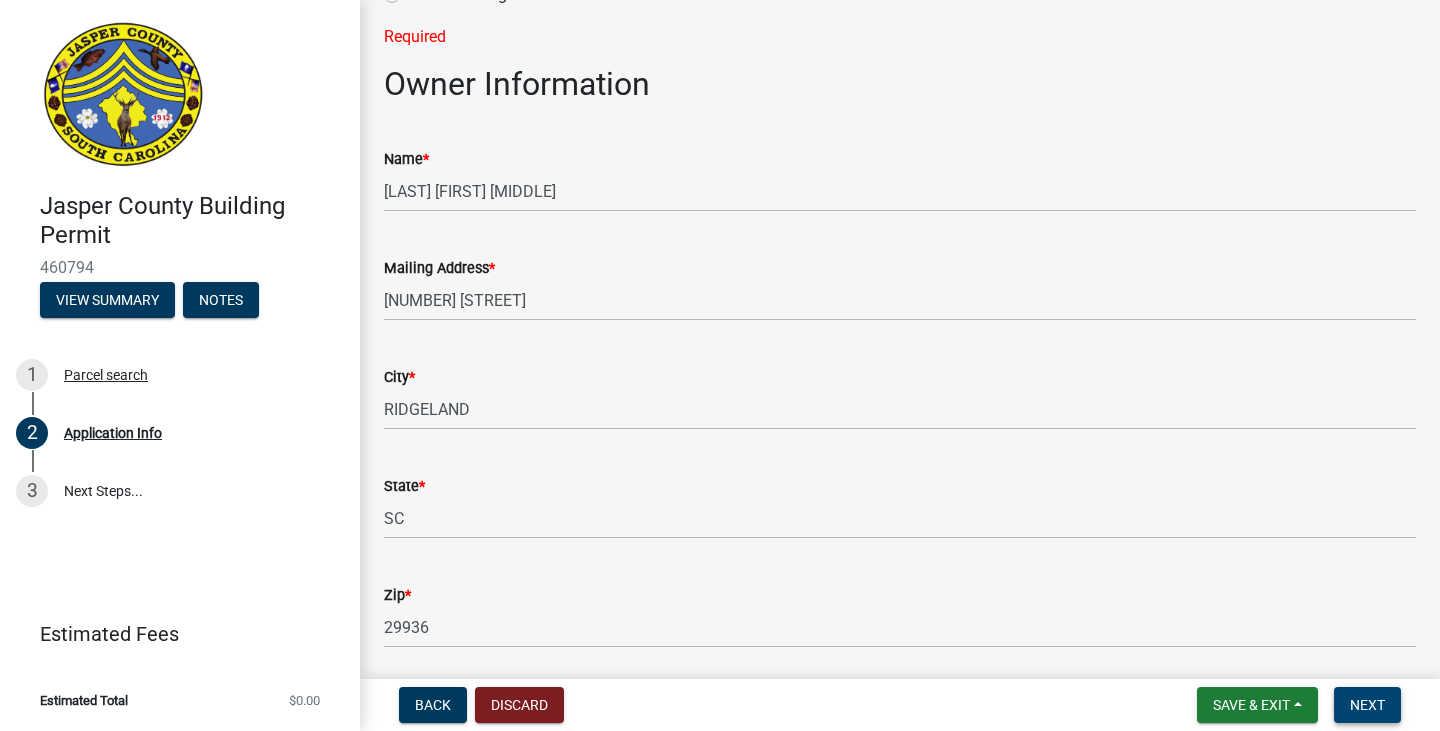 scroll, scrollTop: 0, scrollLeft: 0, axis: both 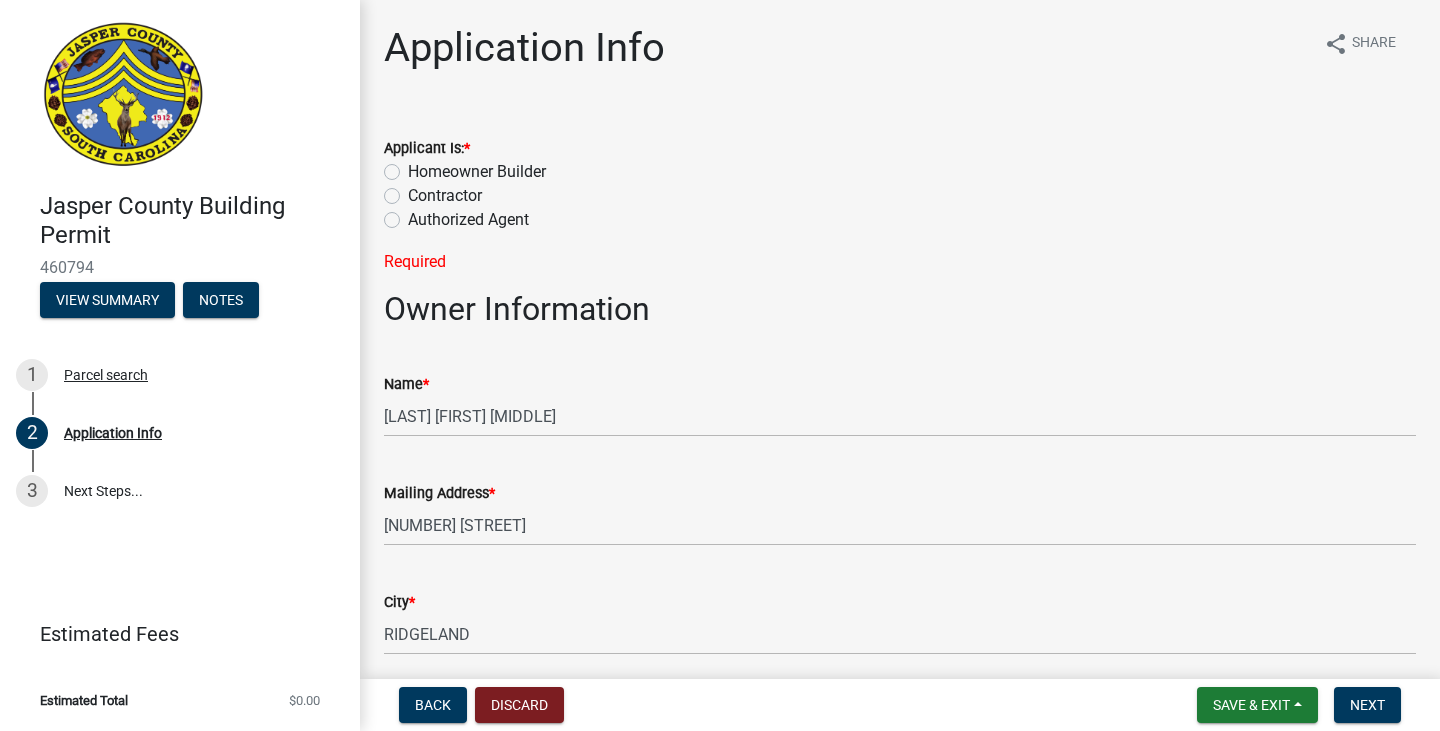 click on "Contractor" 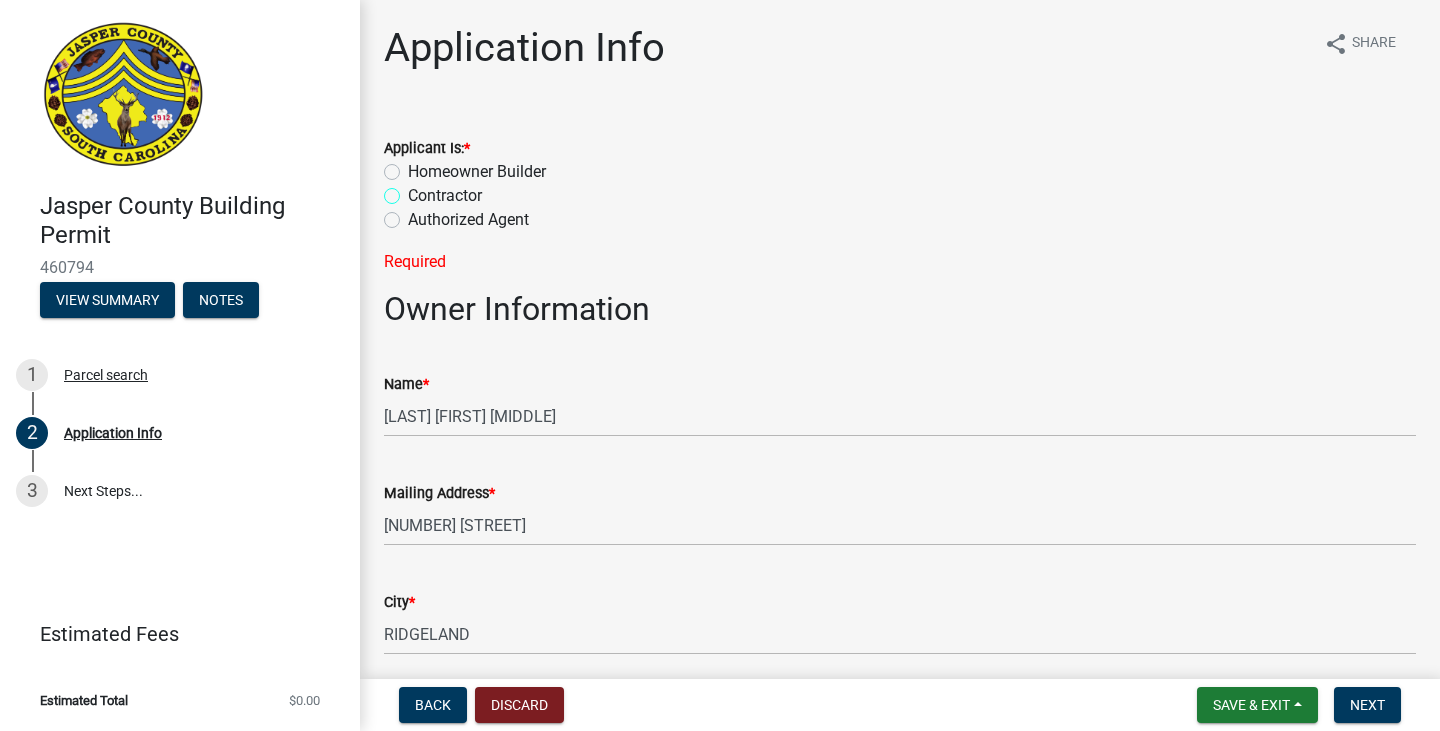 click on "Contractor" at bounding box center (414, 190) 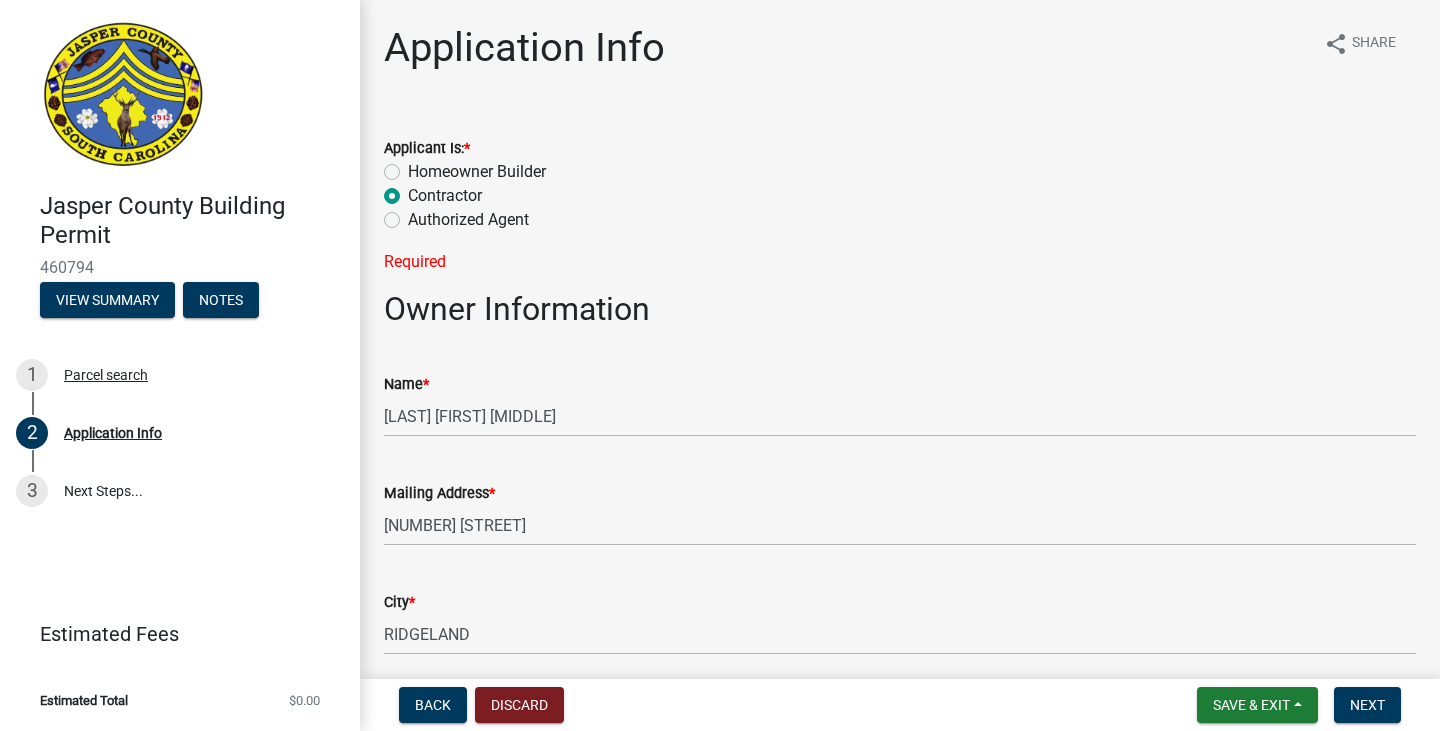 radio on "true" 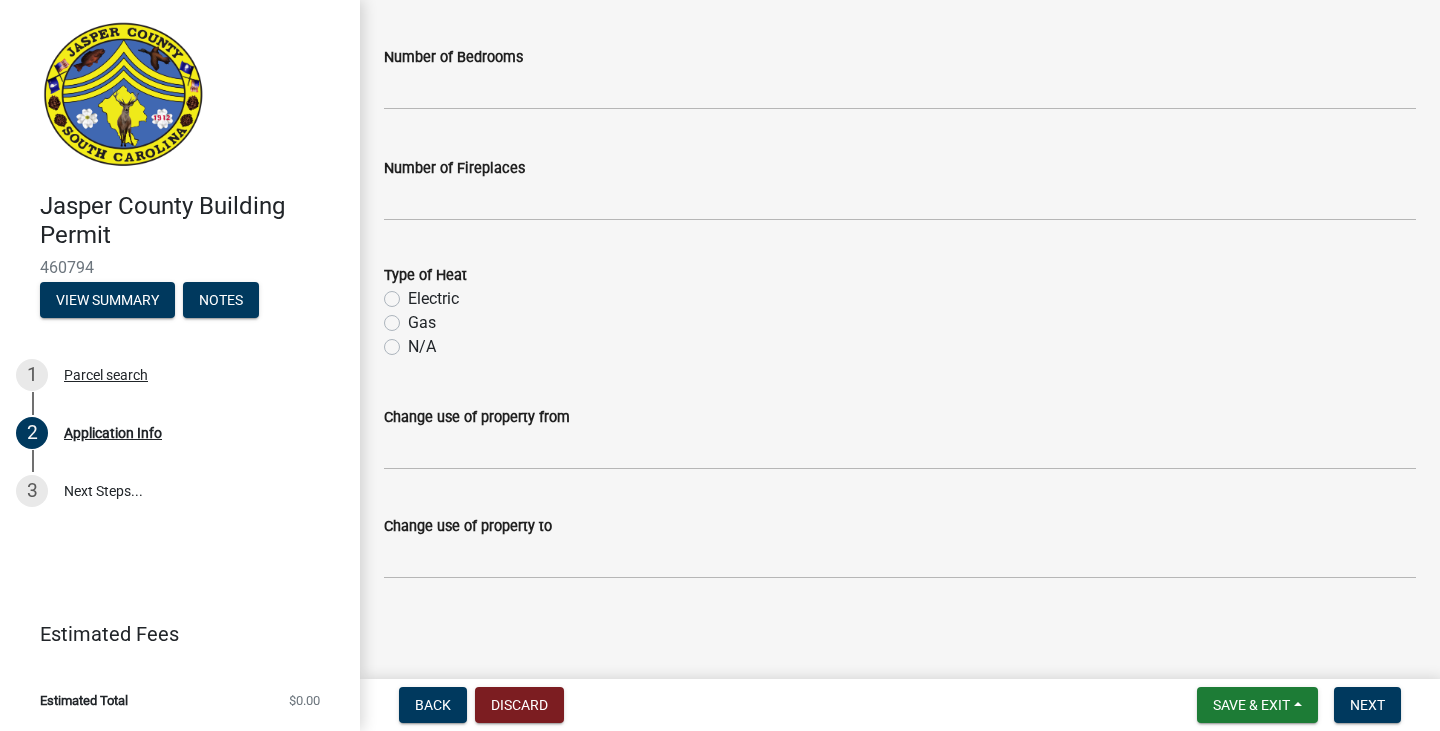 scroll, scrollTop: 3085, scrollLeft: 0, axis: vertical 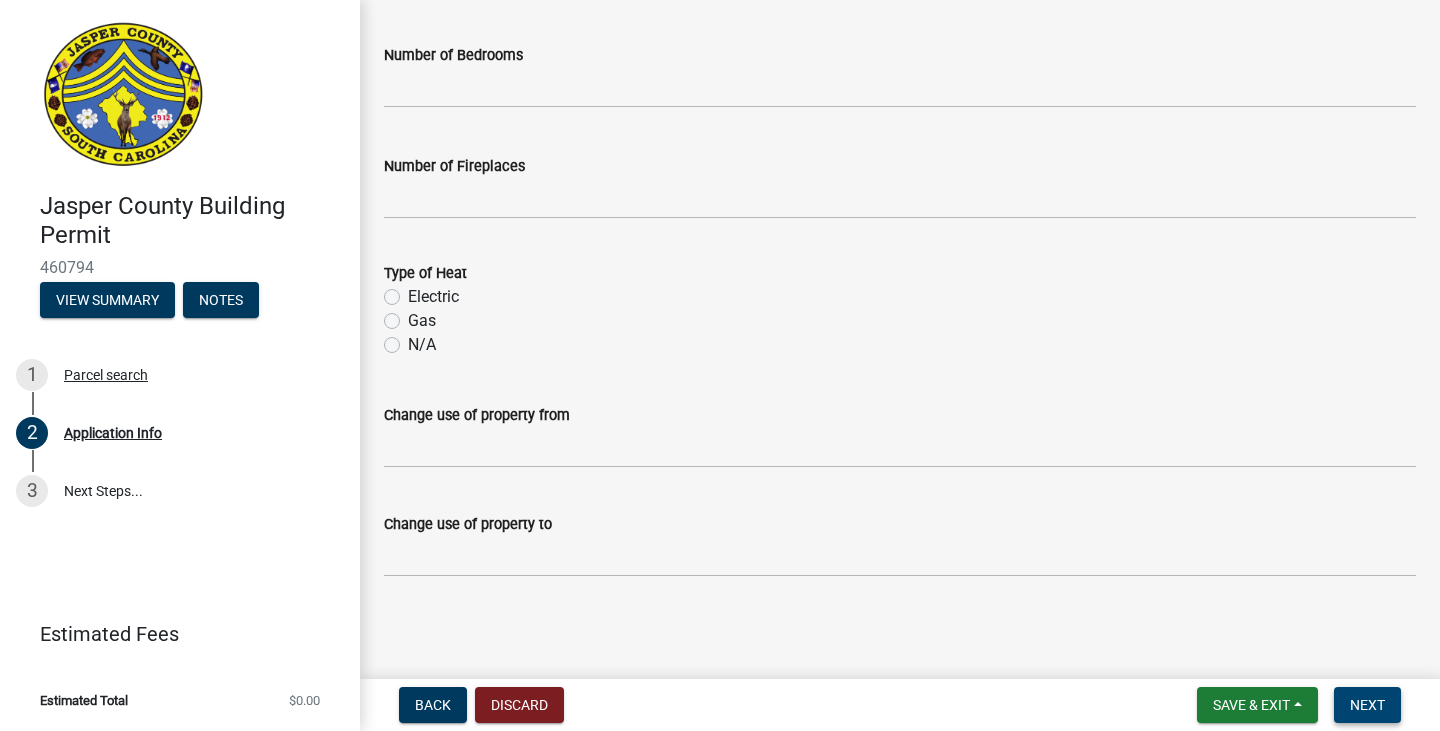 click on "Next" at bounding box center [1367, 705] 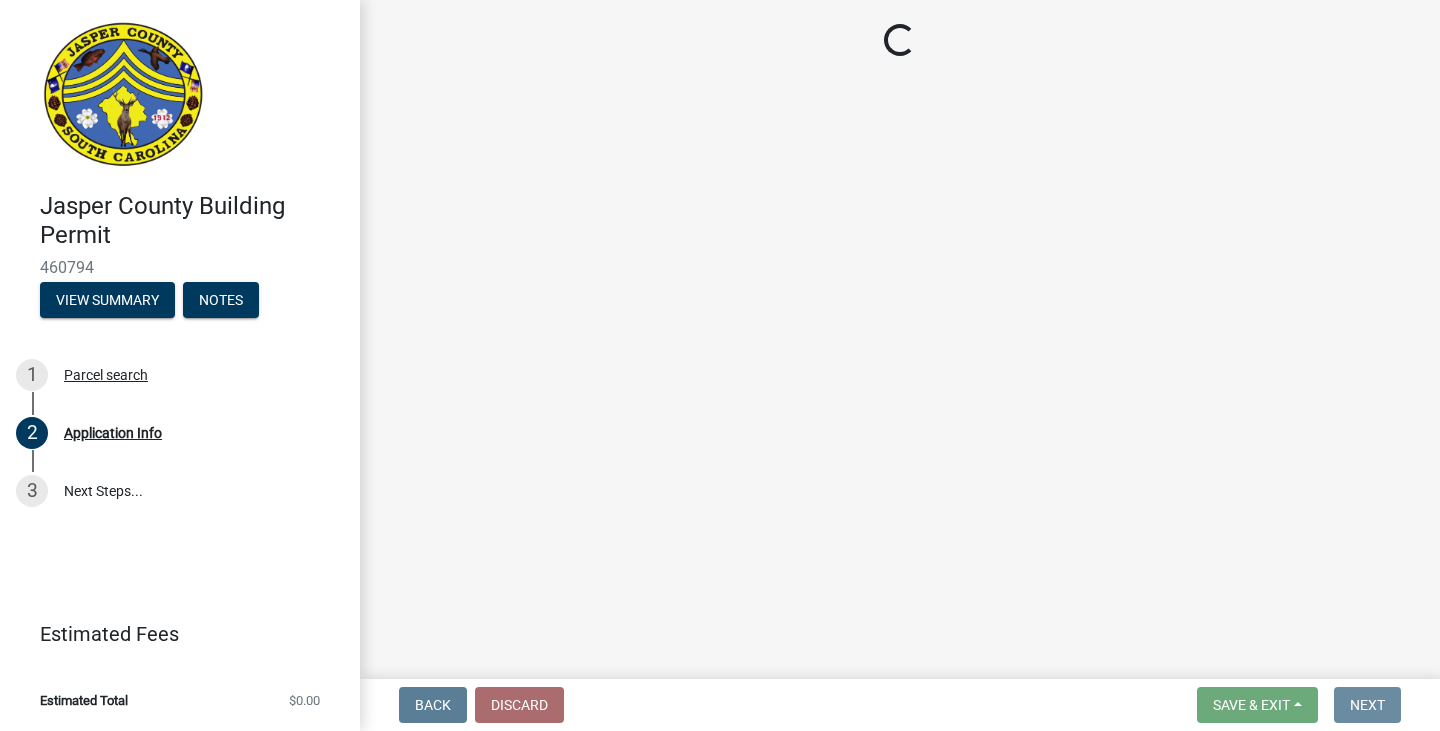 scroll, scrollTop: 0, scrollLeft: 0, axis: both 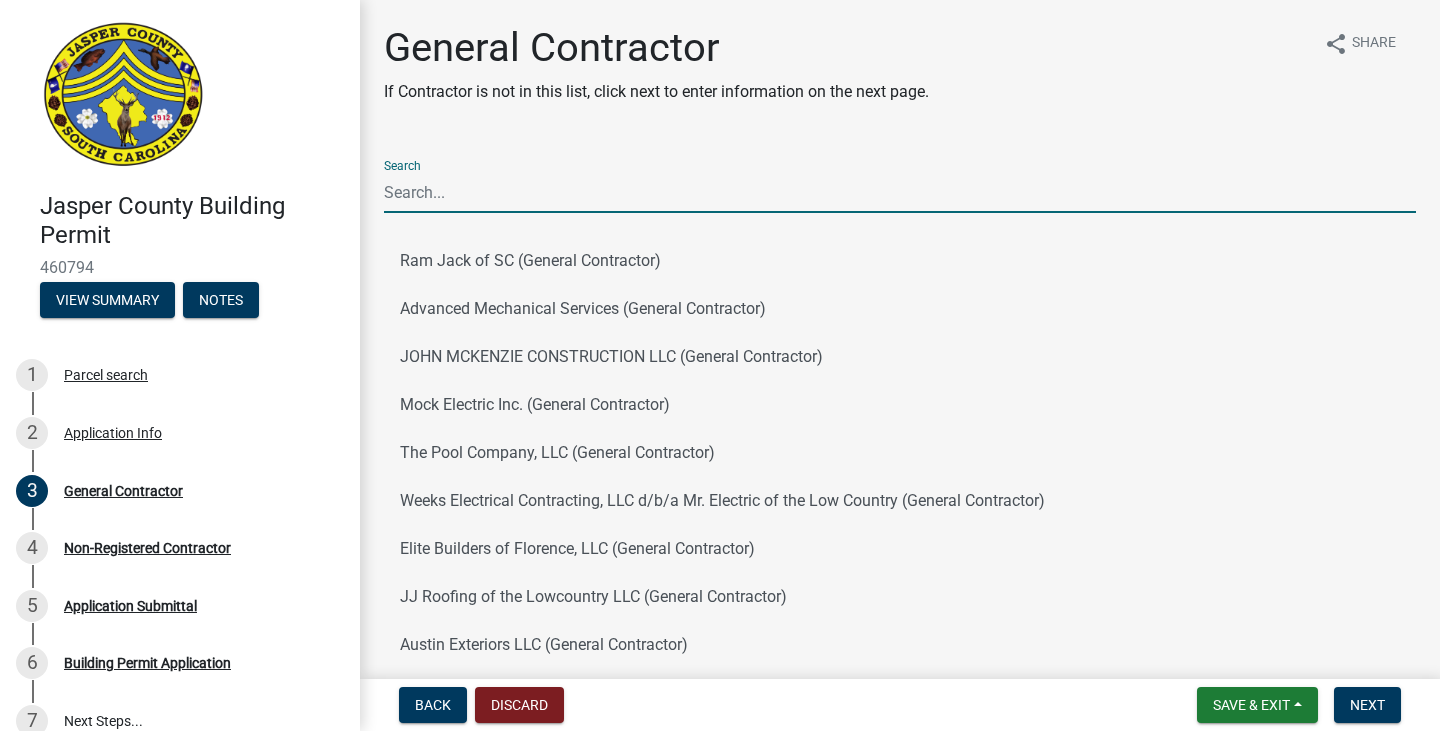 click on "Search" at bounding box center (900, 192) 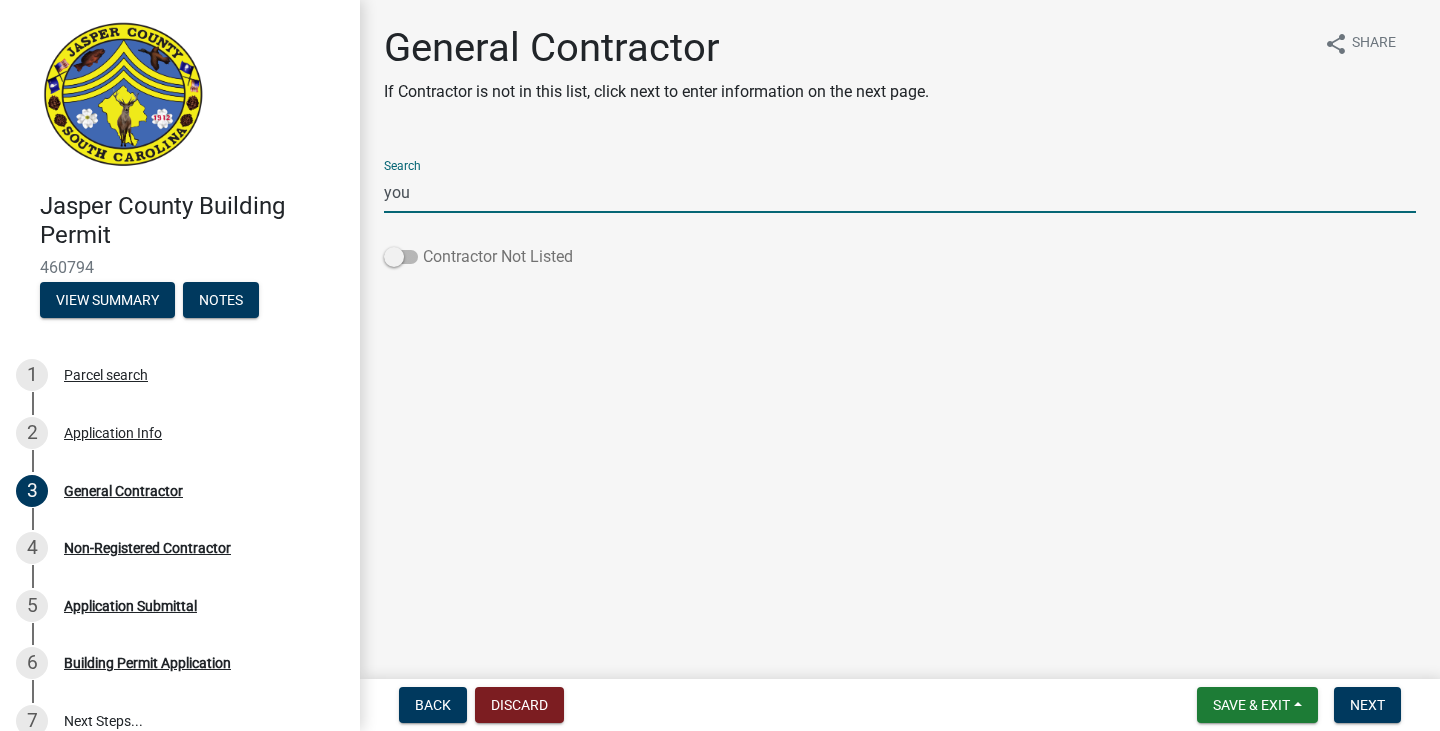type on "you" 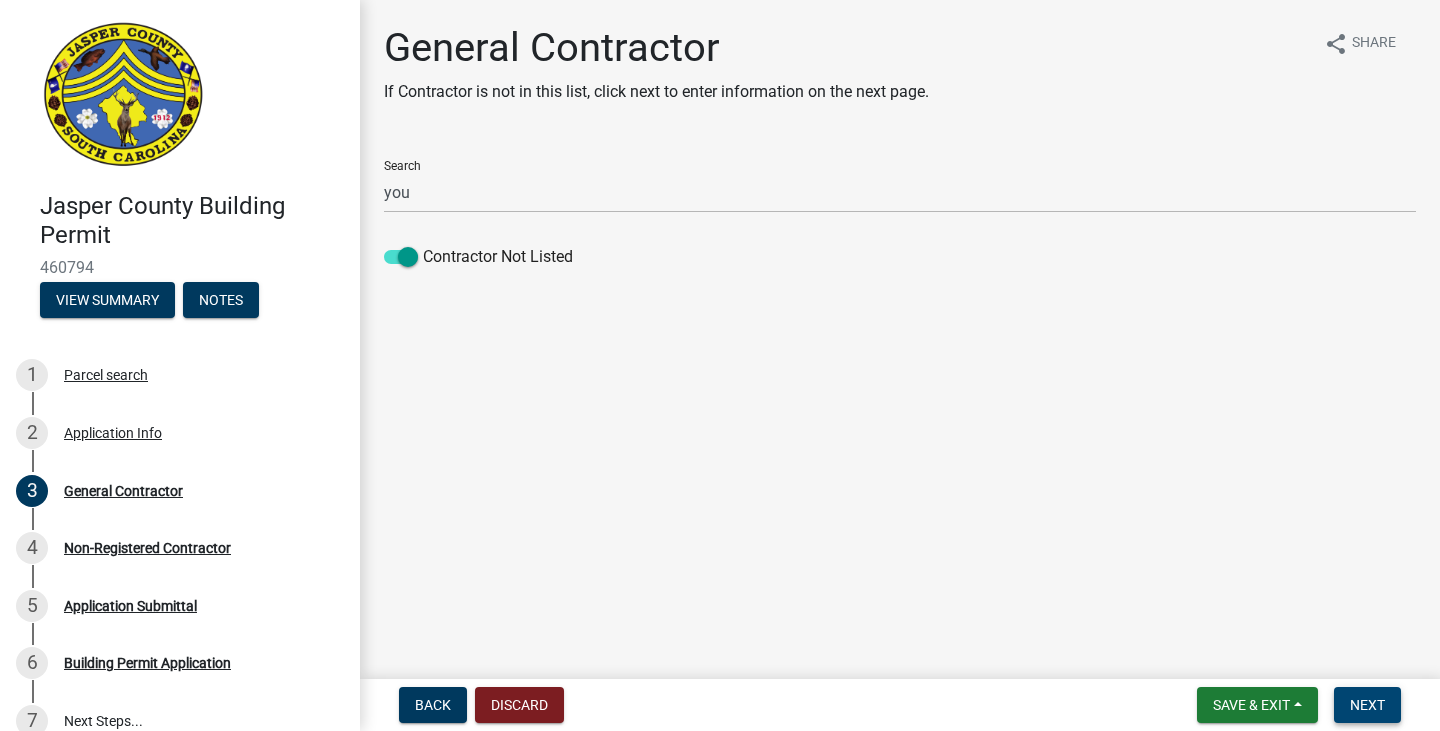 click on "Next" at bounding box center (1367, 705) 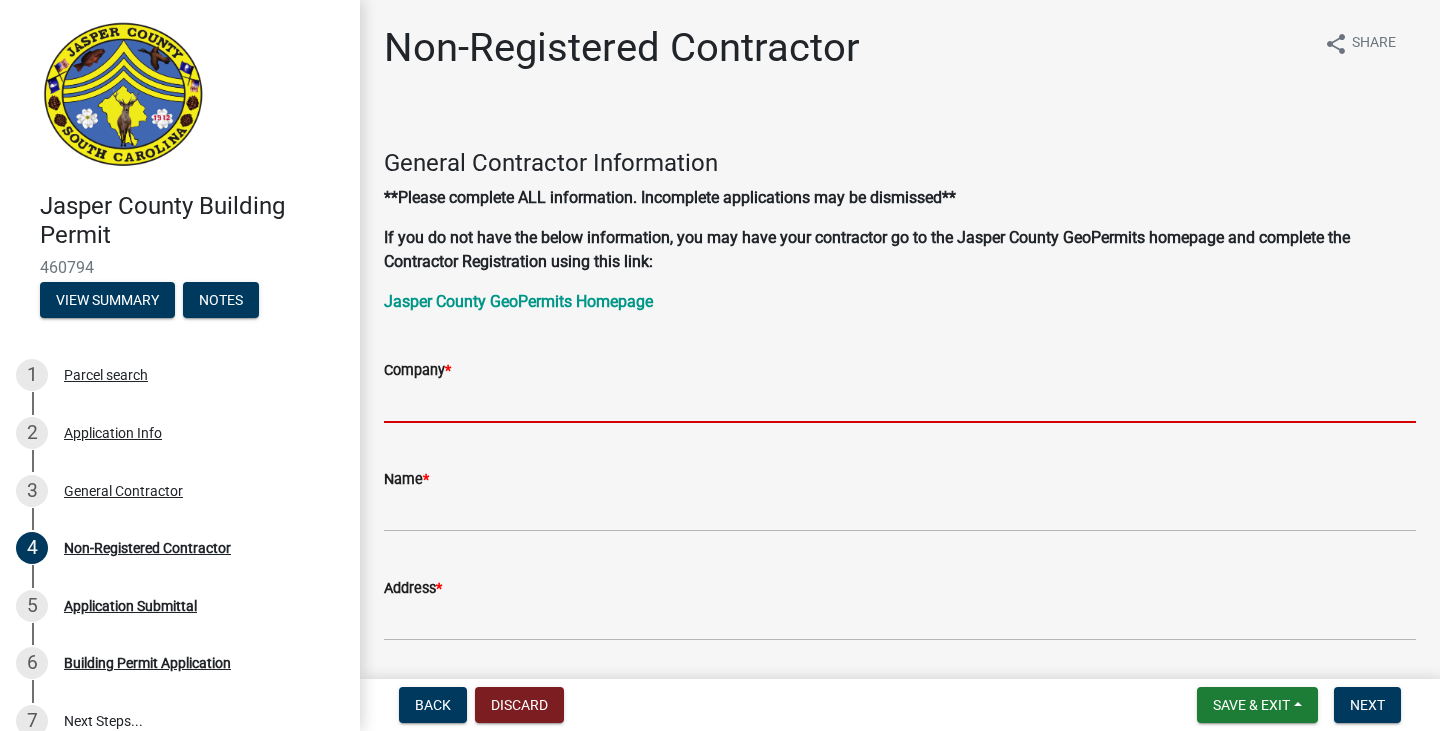 click on "Company  *" at bounding box center [900, 402] 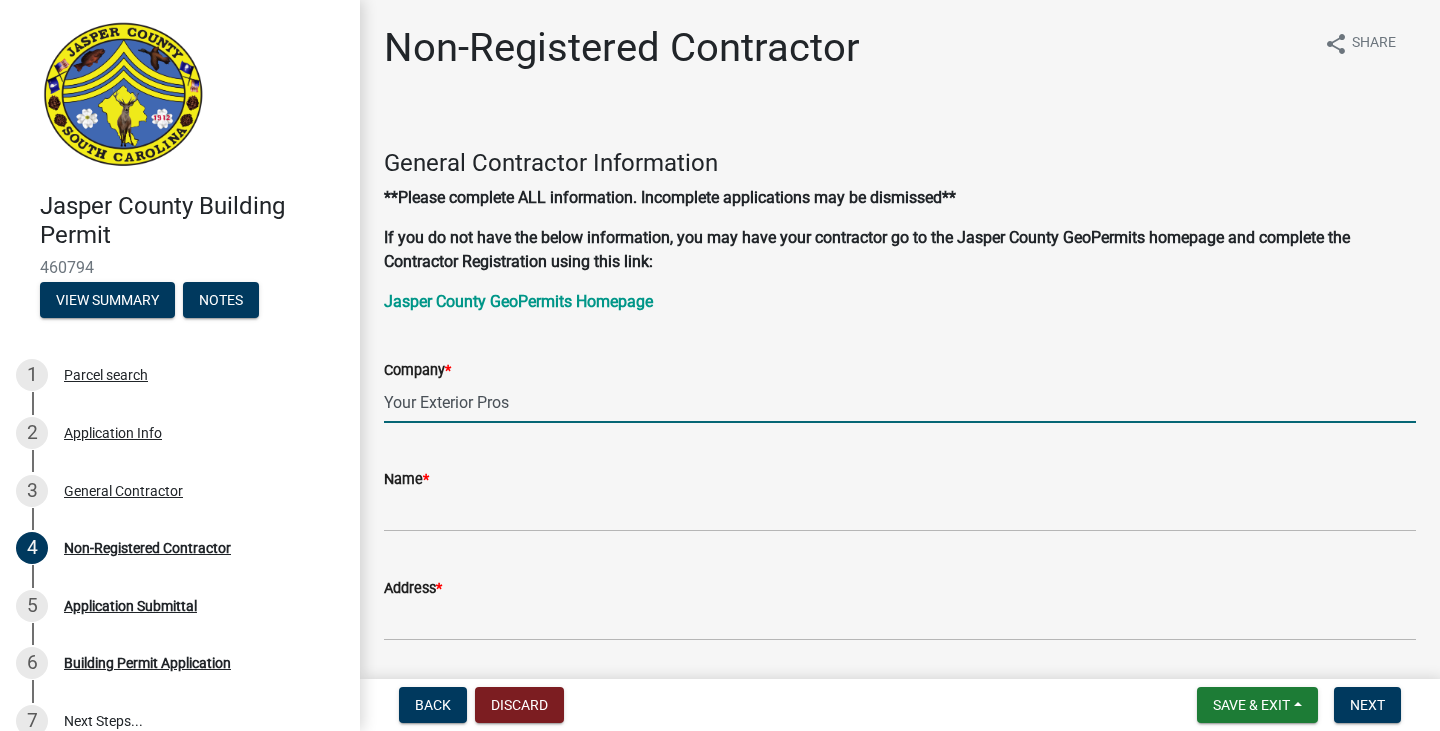 type on "Your Exterior Pros" 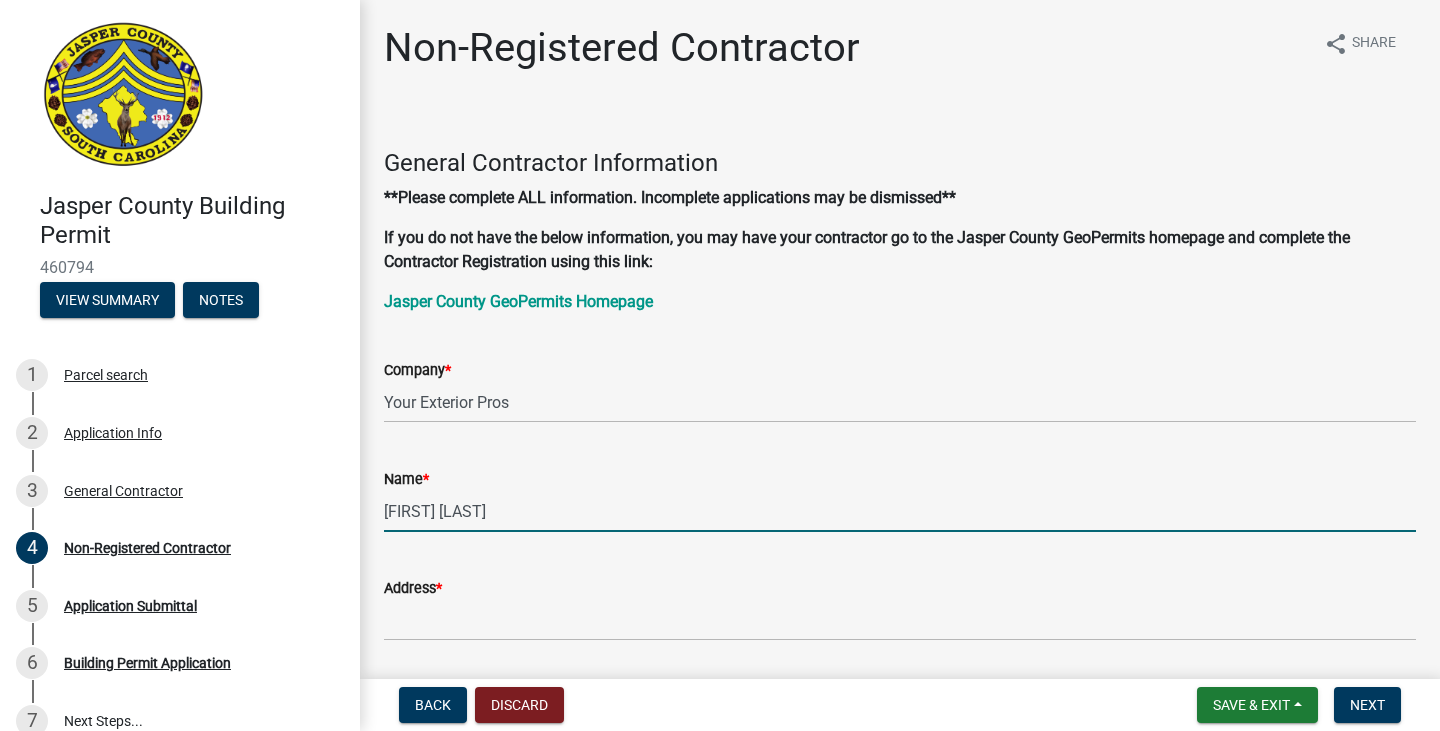 type on "[FIRST] [LAST]" 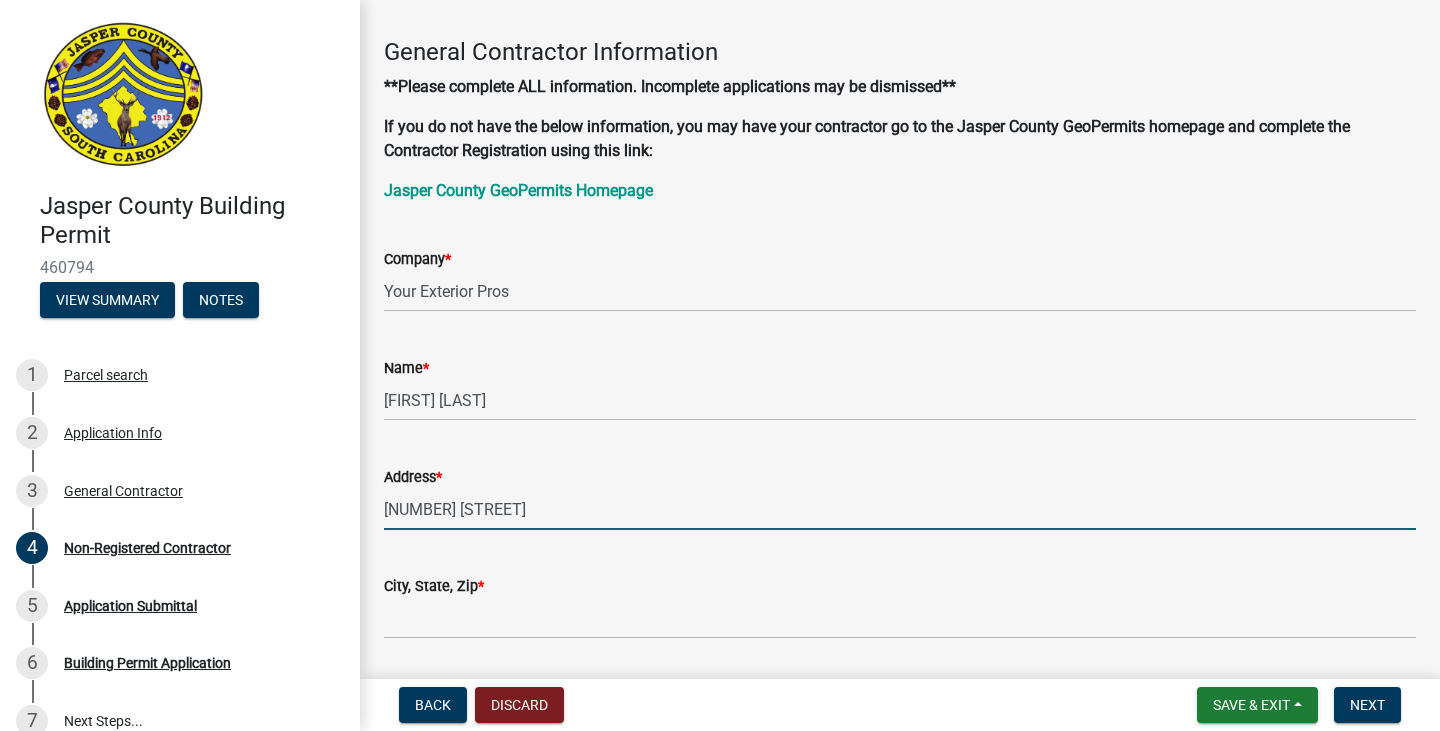 scroll, scrollTop: 200, scrollLeft: 0, axis: vertical 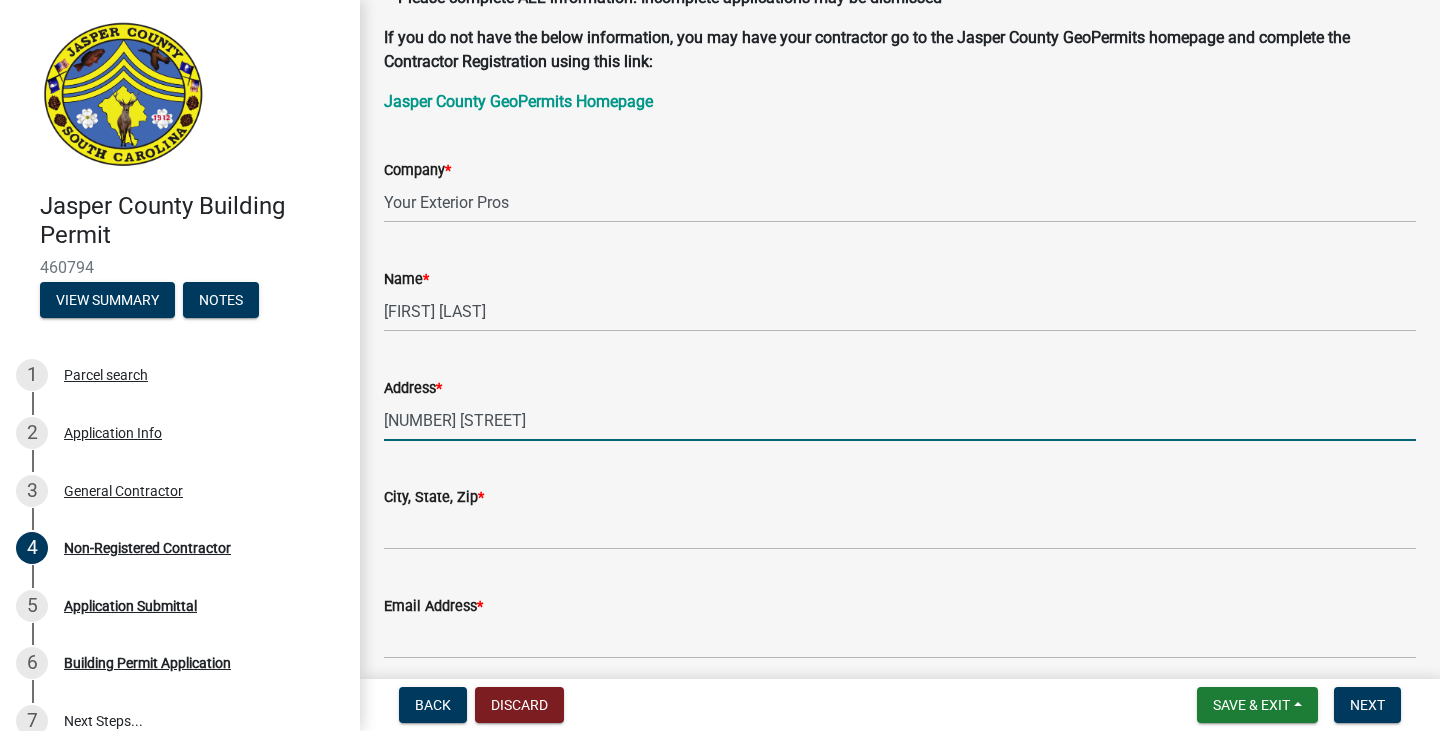 type on "[NUMBER] [STREET]" 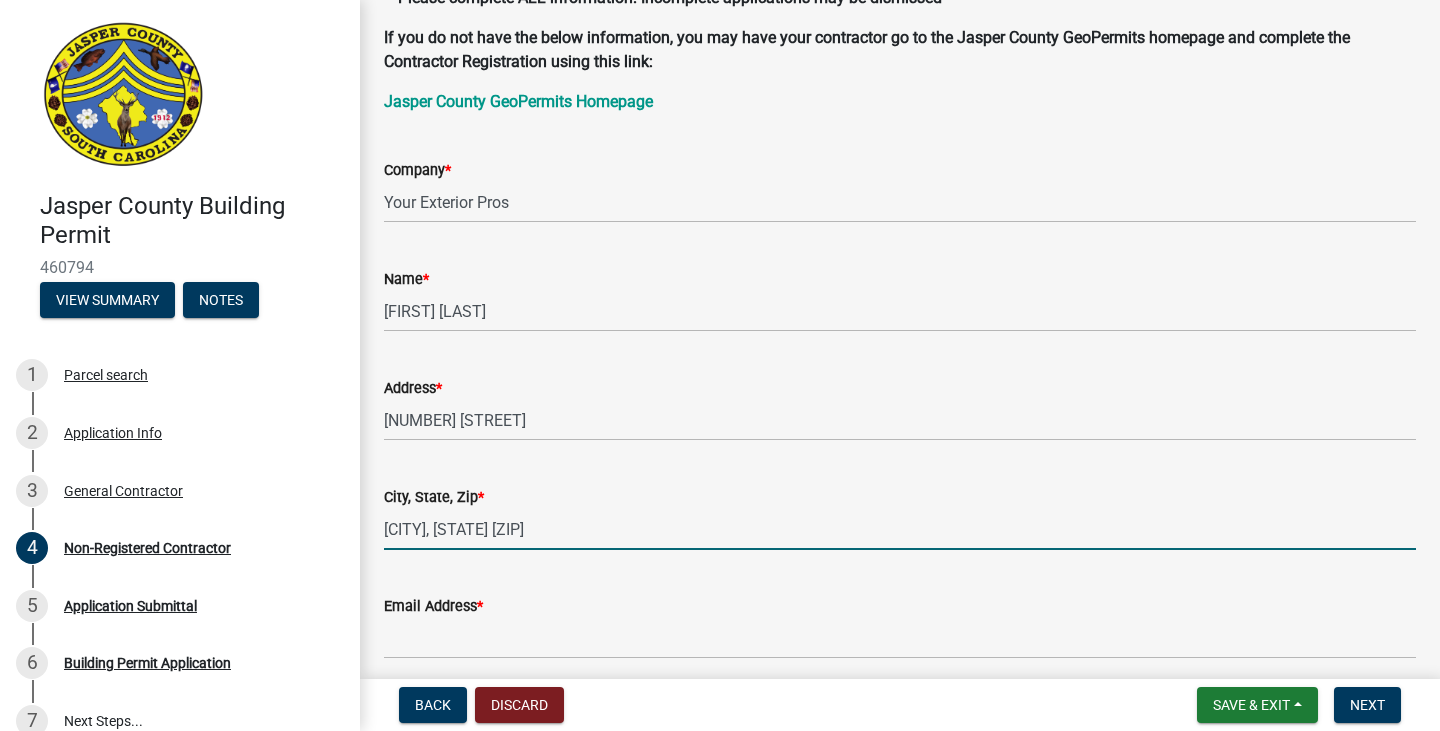 type on "[CITY], [STATE] [ZIP]" 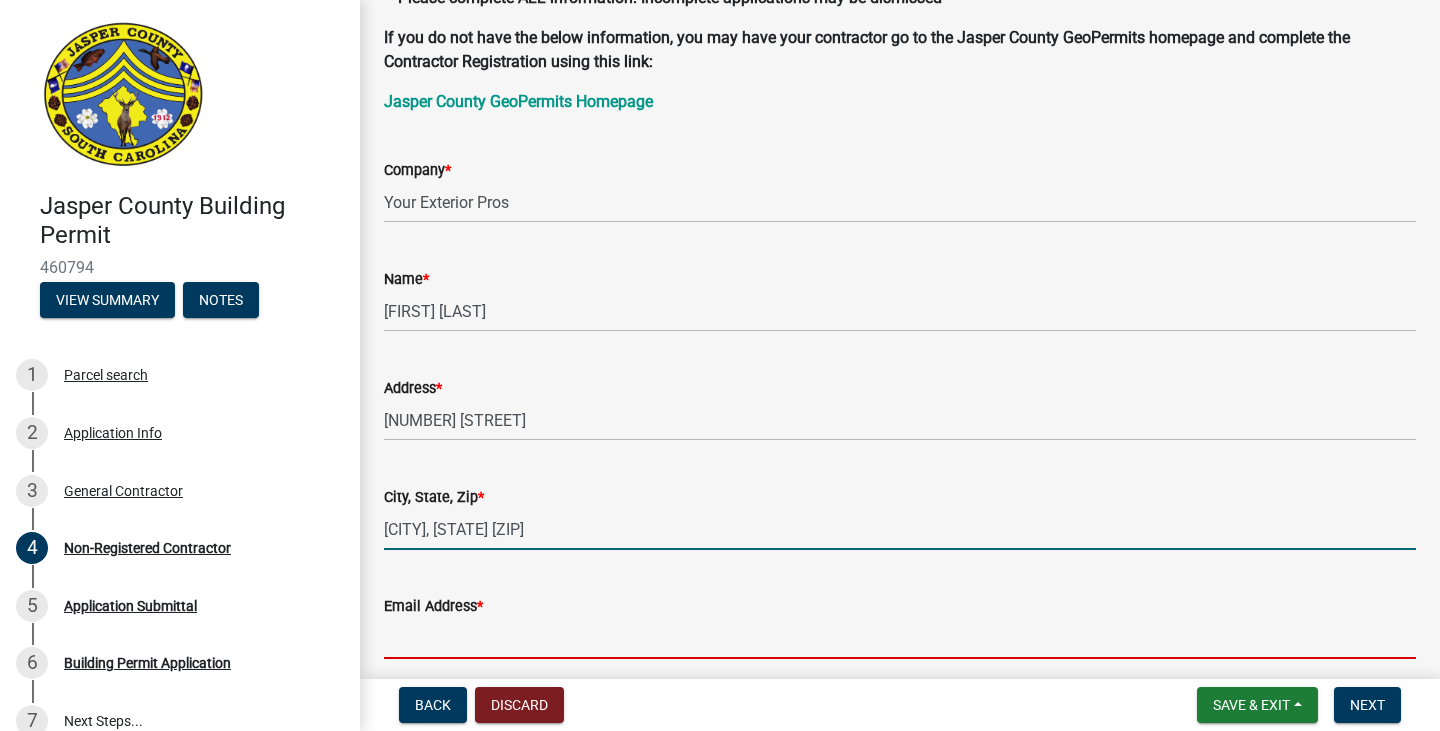 click on "Email Address  *" at bounding box center [900, 638] 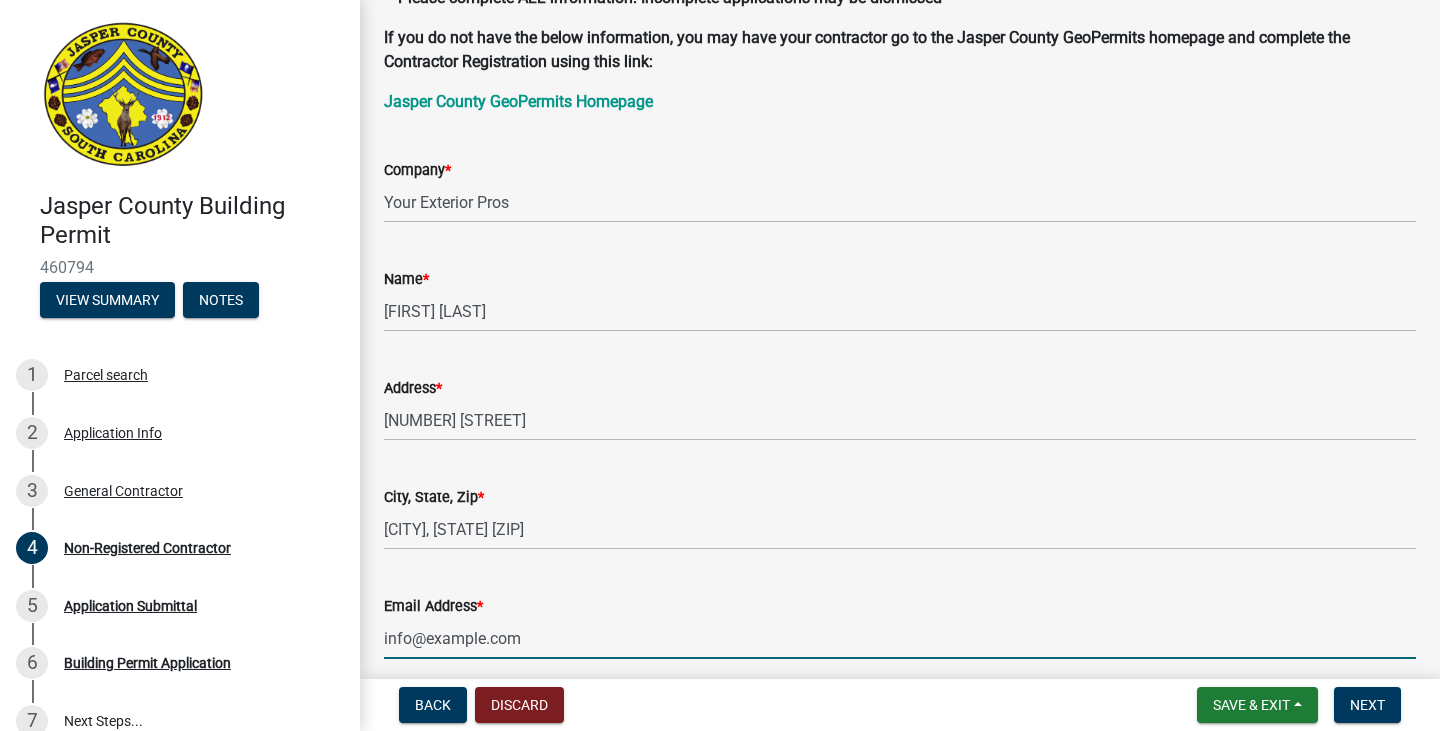 type on "info@example.com" 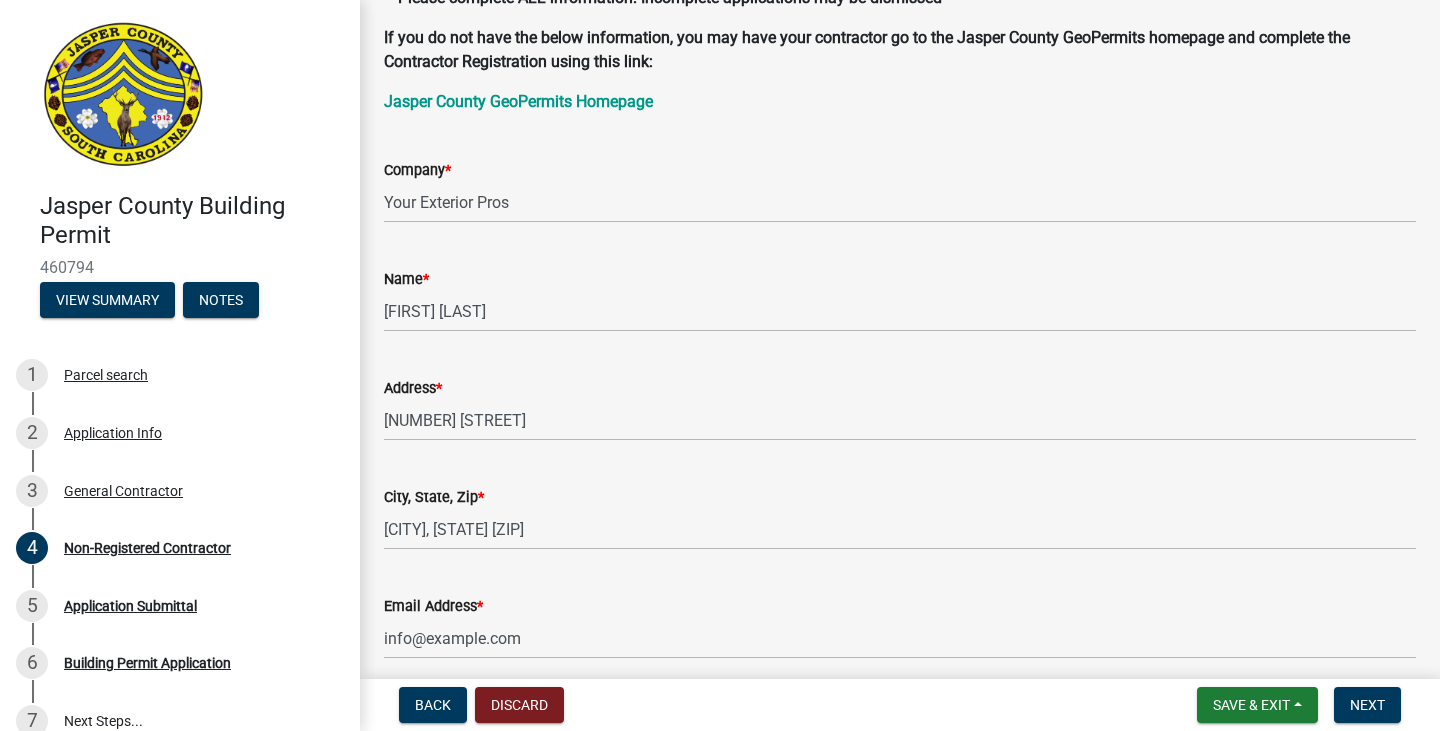 scroll, scrollTop: 612, scrollLeft: 0, axis: vertical 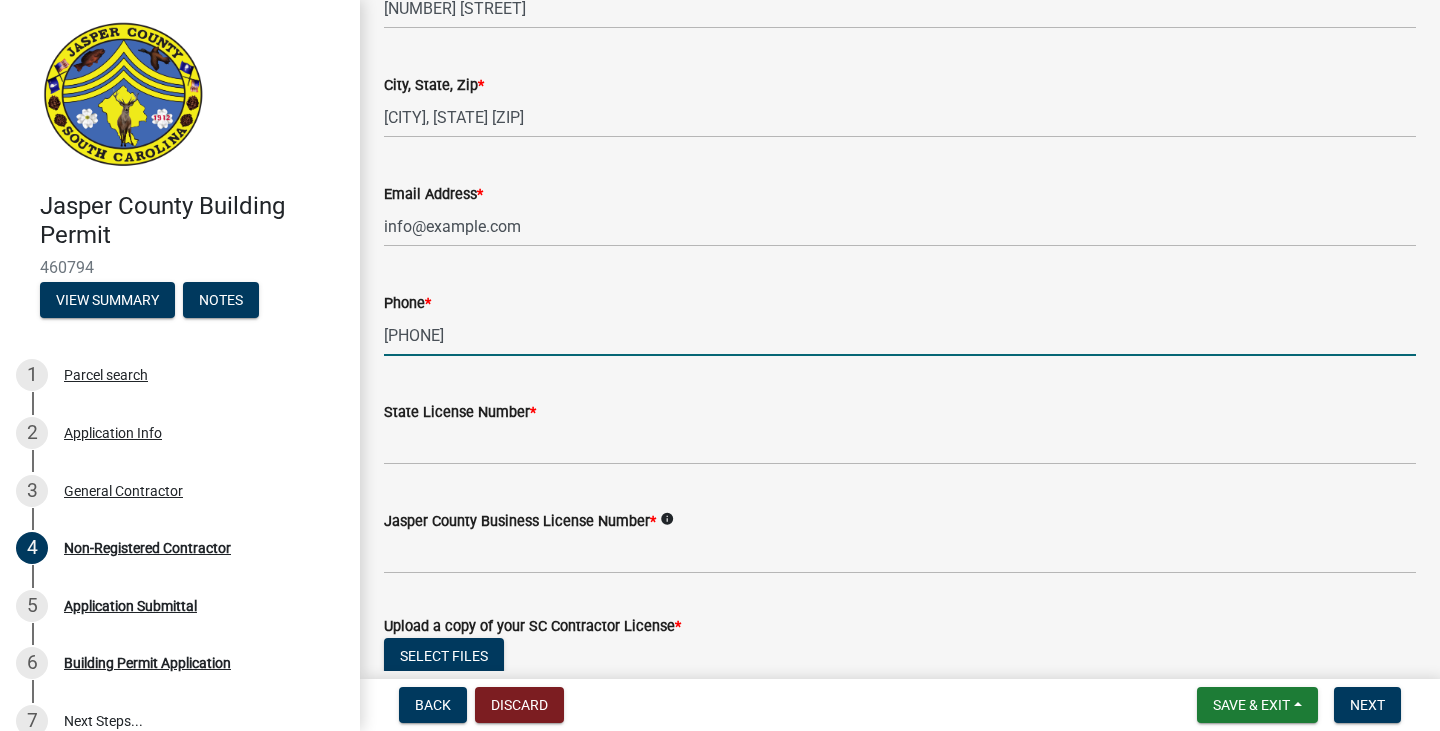 type on "[PHONE]" 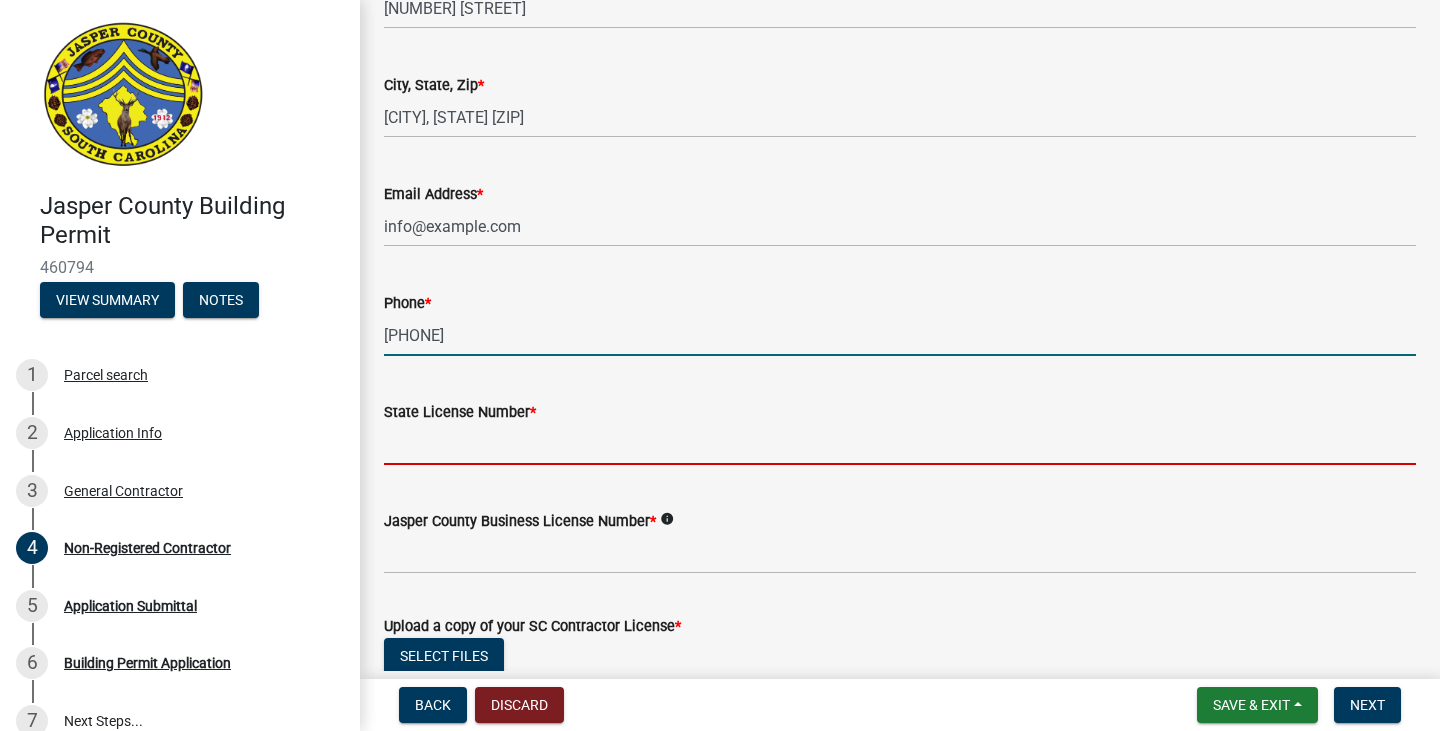 click on "State License Number  *" at bounding box center (900, 444) 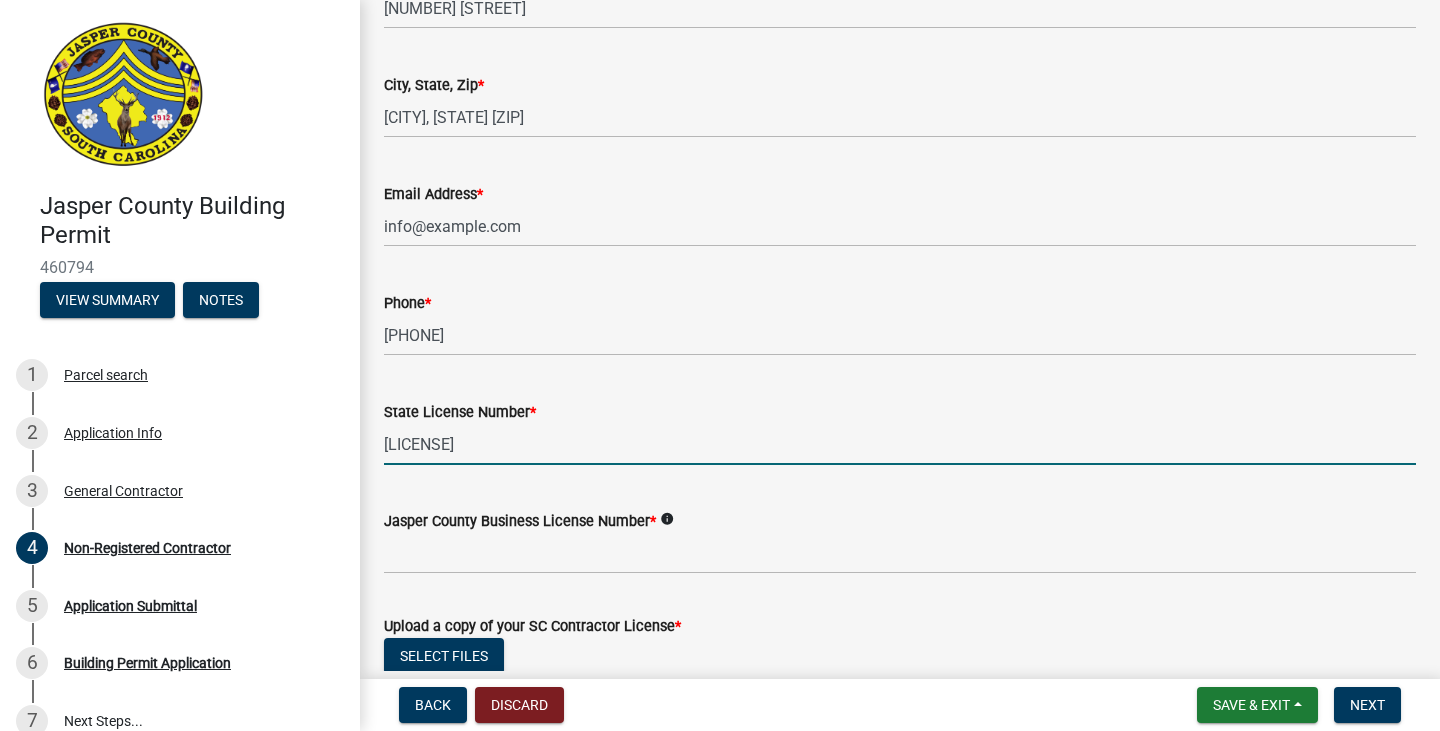 type on "[LICENSE]" 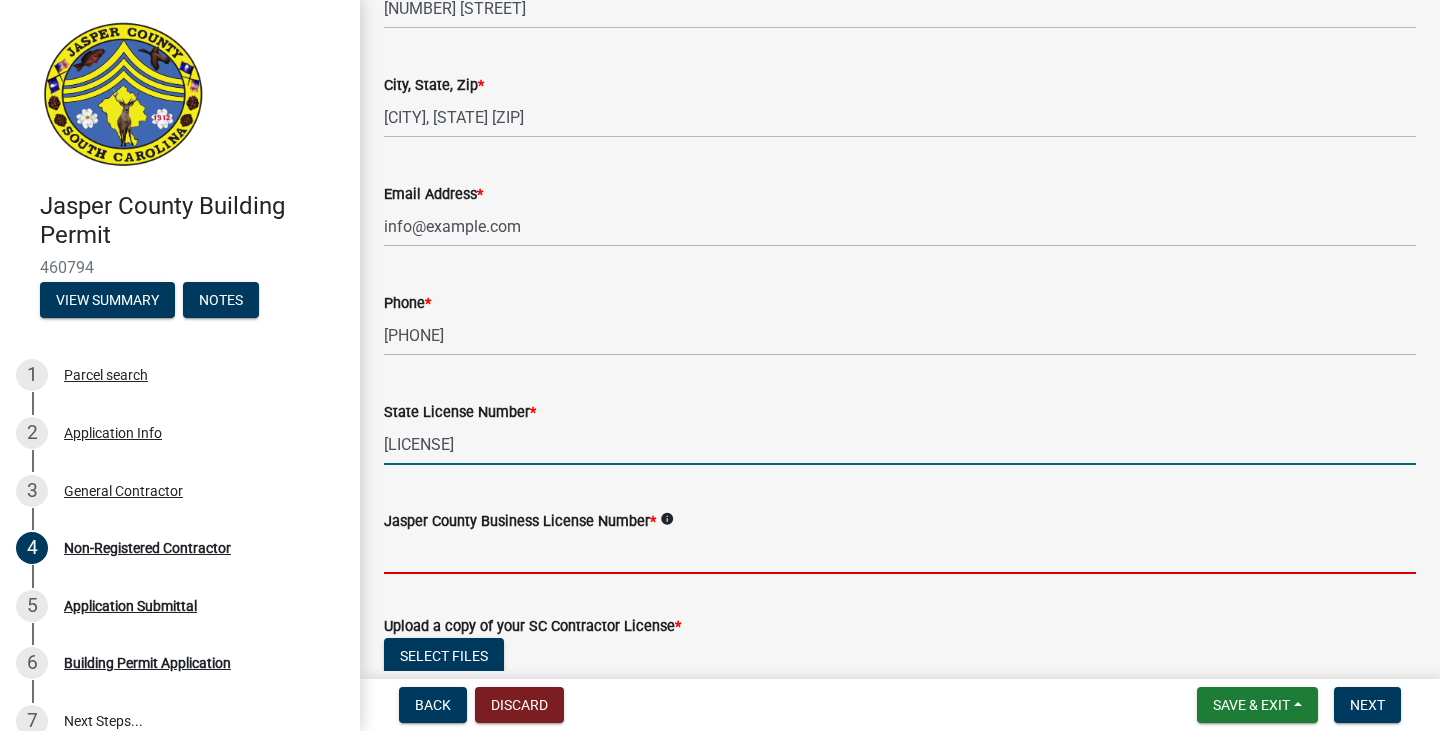 click on "Jasper County Business License Number  *" at bounding box center (900, 553) 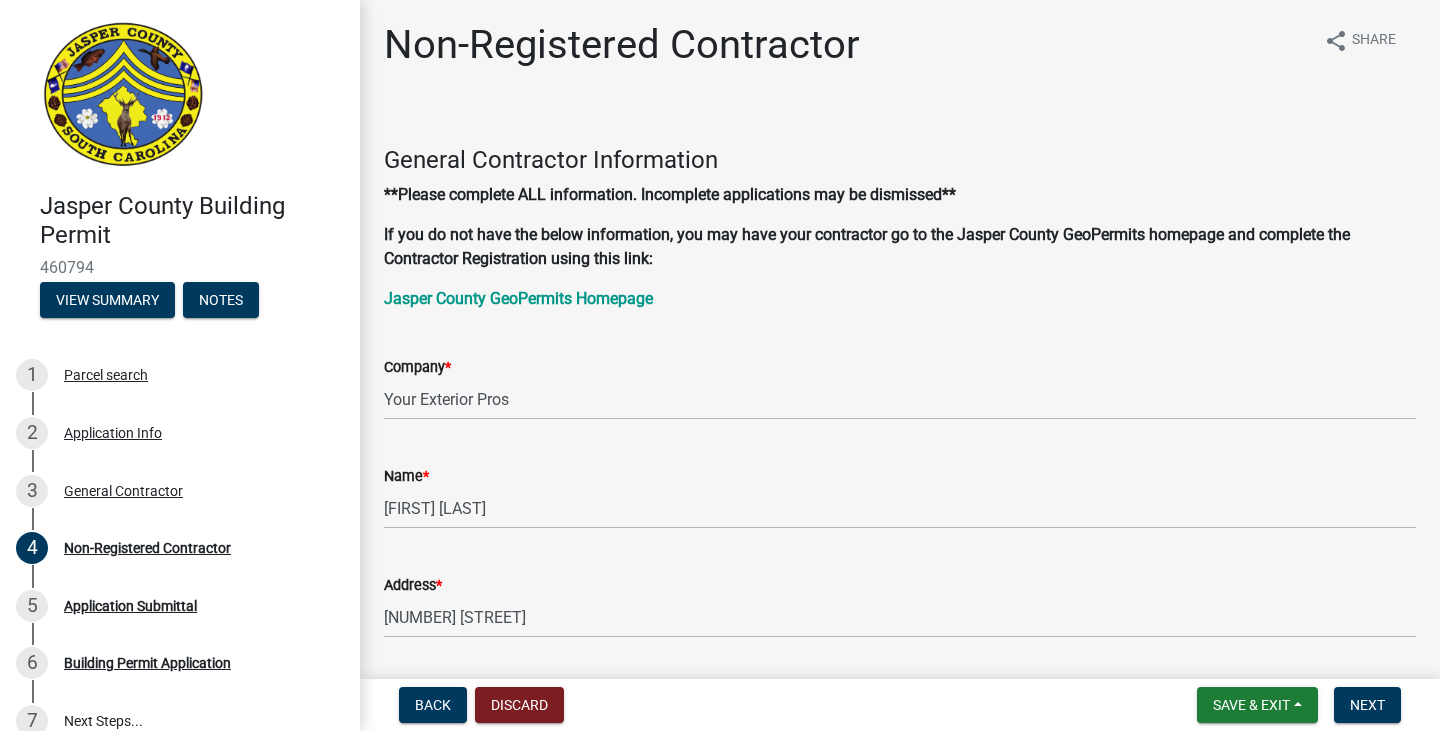 scroll, scrollTop: 0, scrollLeft: 0, axis: both 